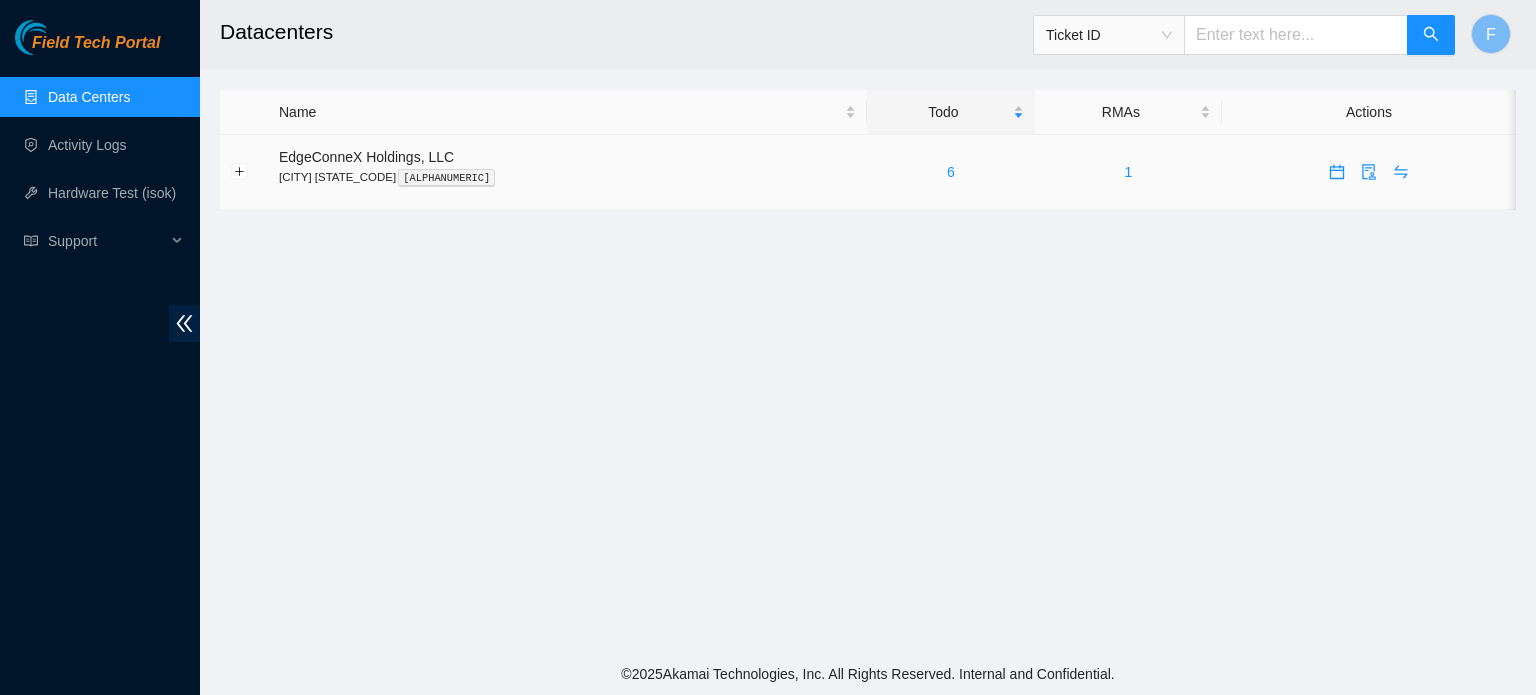 scroll, scrollTop: 0, scrollLeft: 0, axis: both 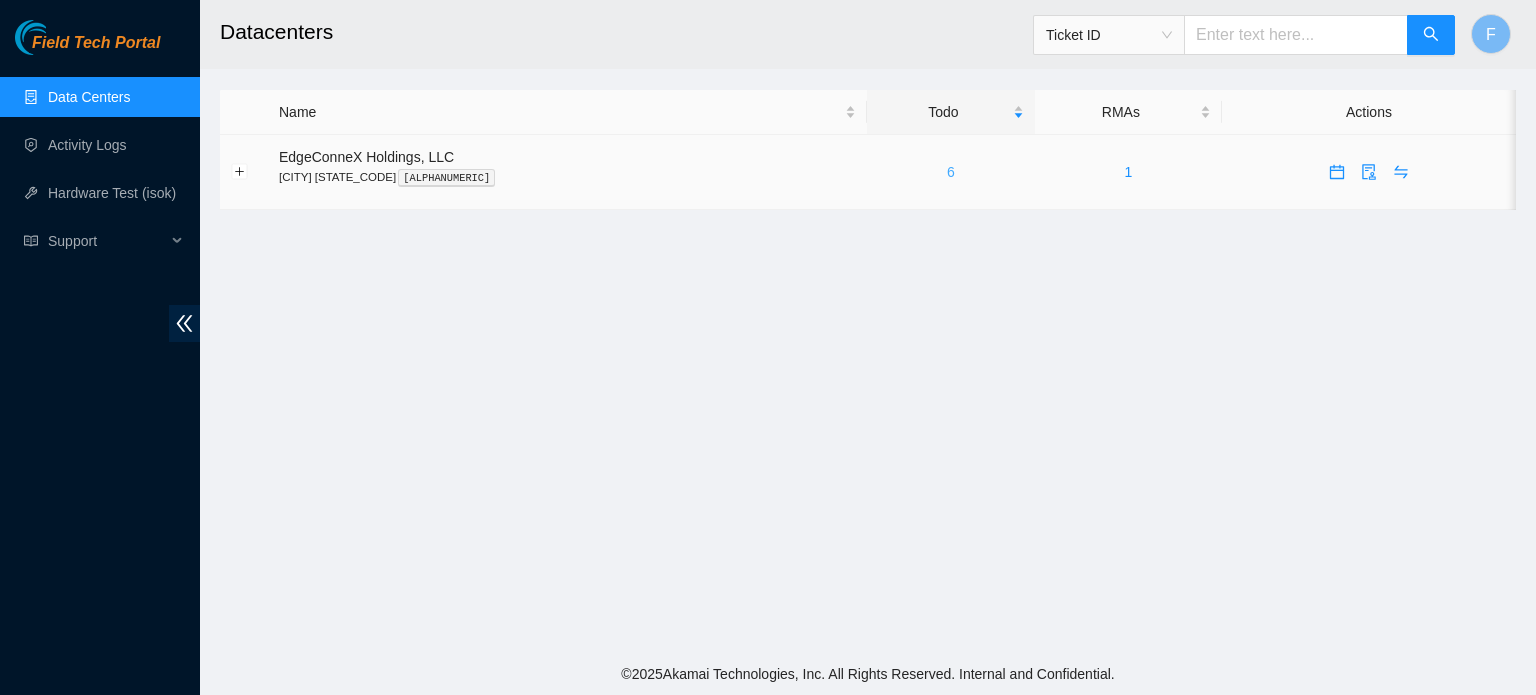 click on "6" at bounding box center [951, 172] 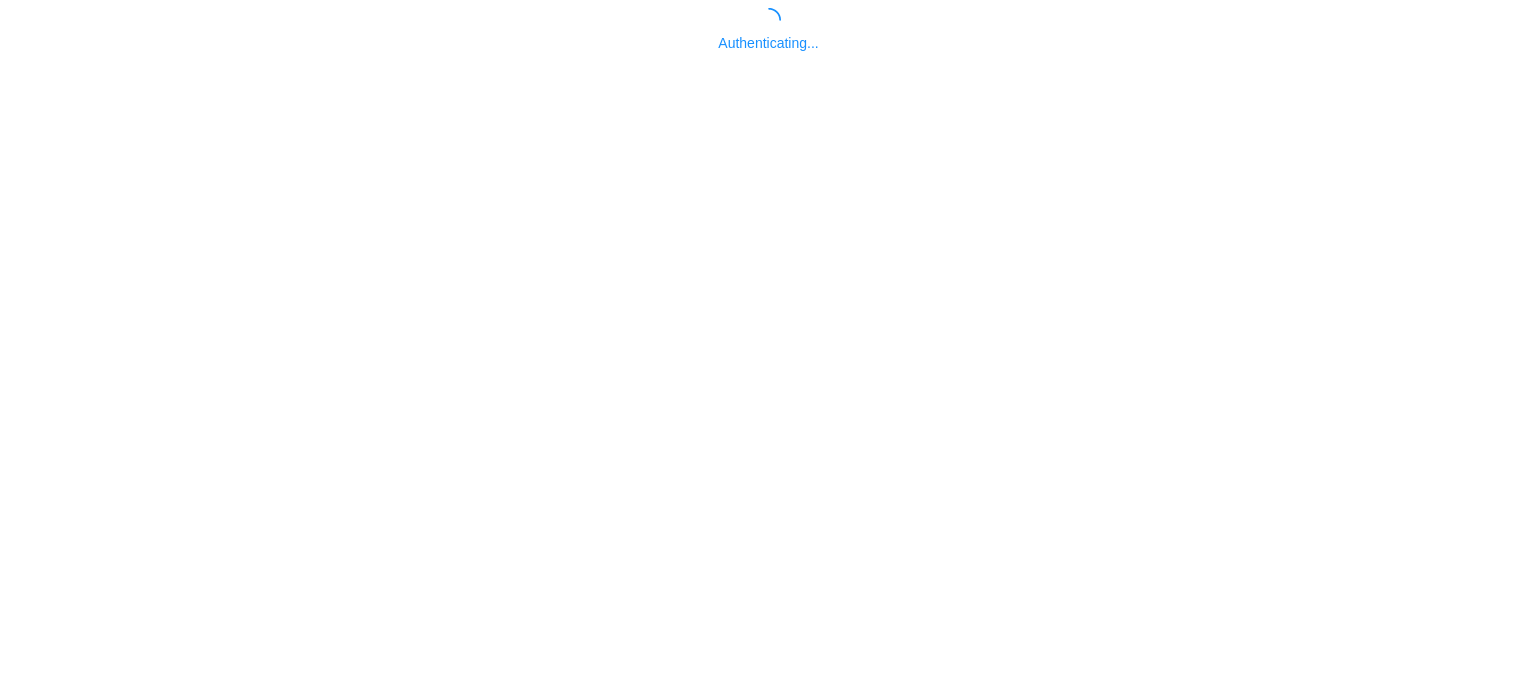 scroll, scrollTop: 0, scrollLeft: 0, axis: both 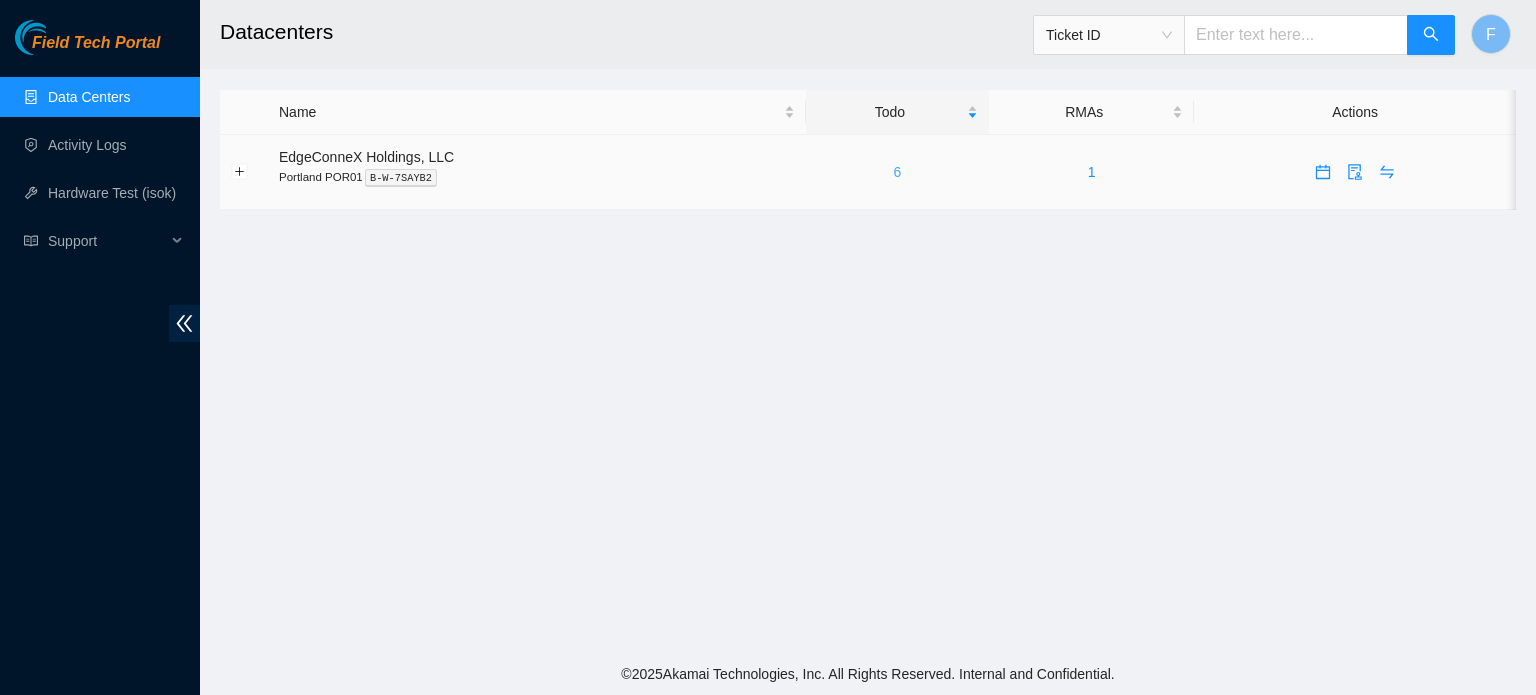 click on "6" at bounding box center (898, 172) 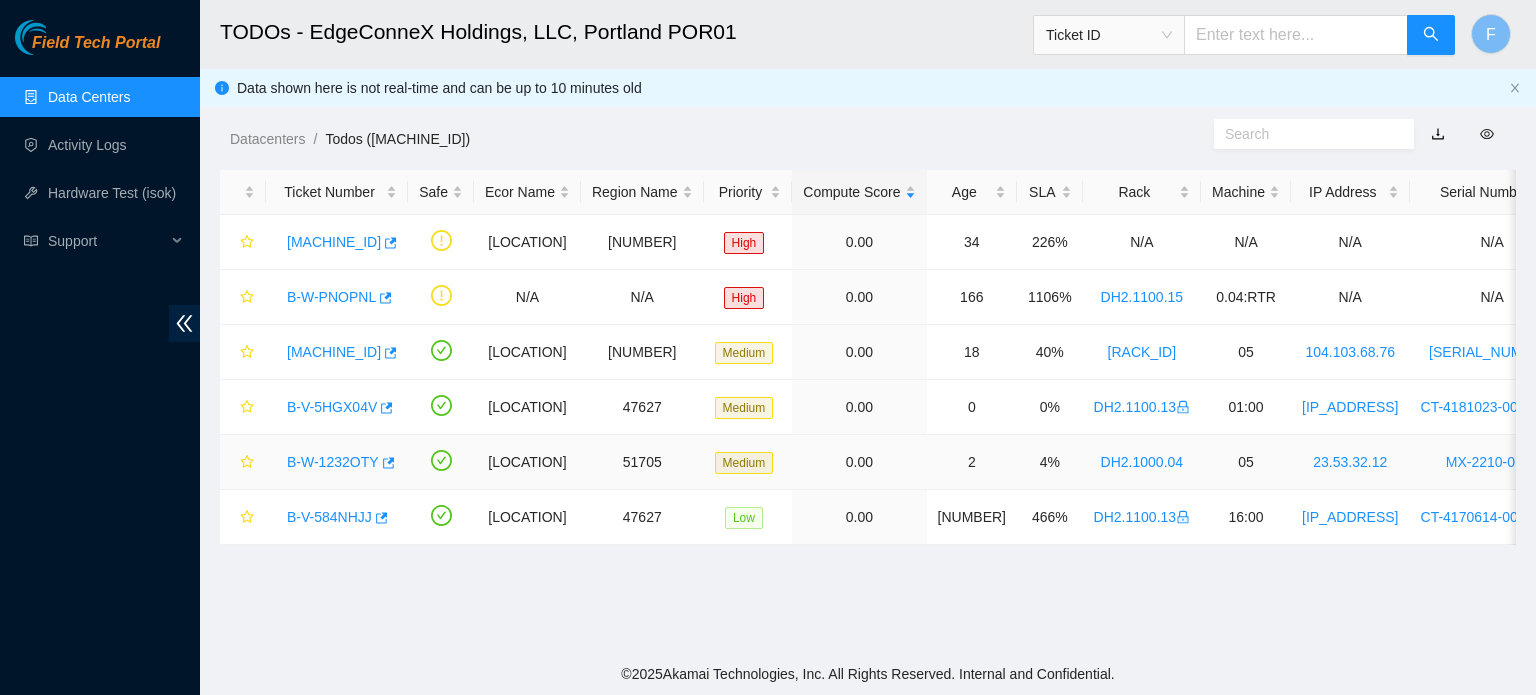click on "B-W-1232OTY" at bounding box center (333, 462) 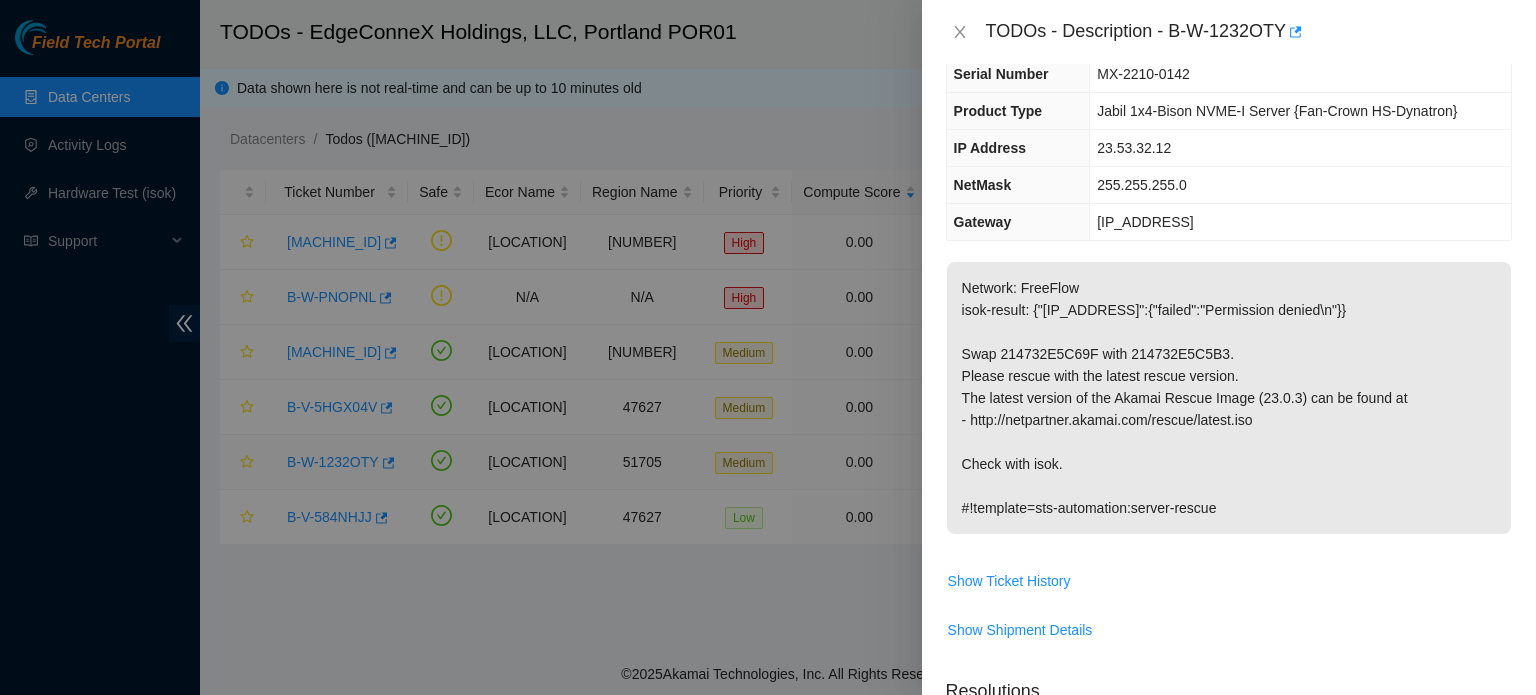 scroll, scrollTop: 107, scrollLeft: 0, axis: vertical 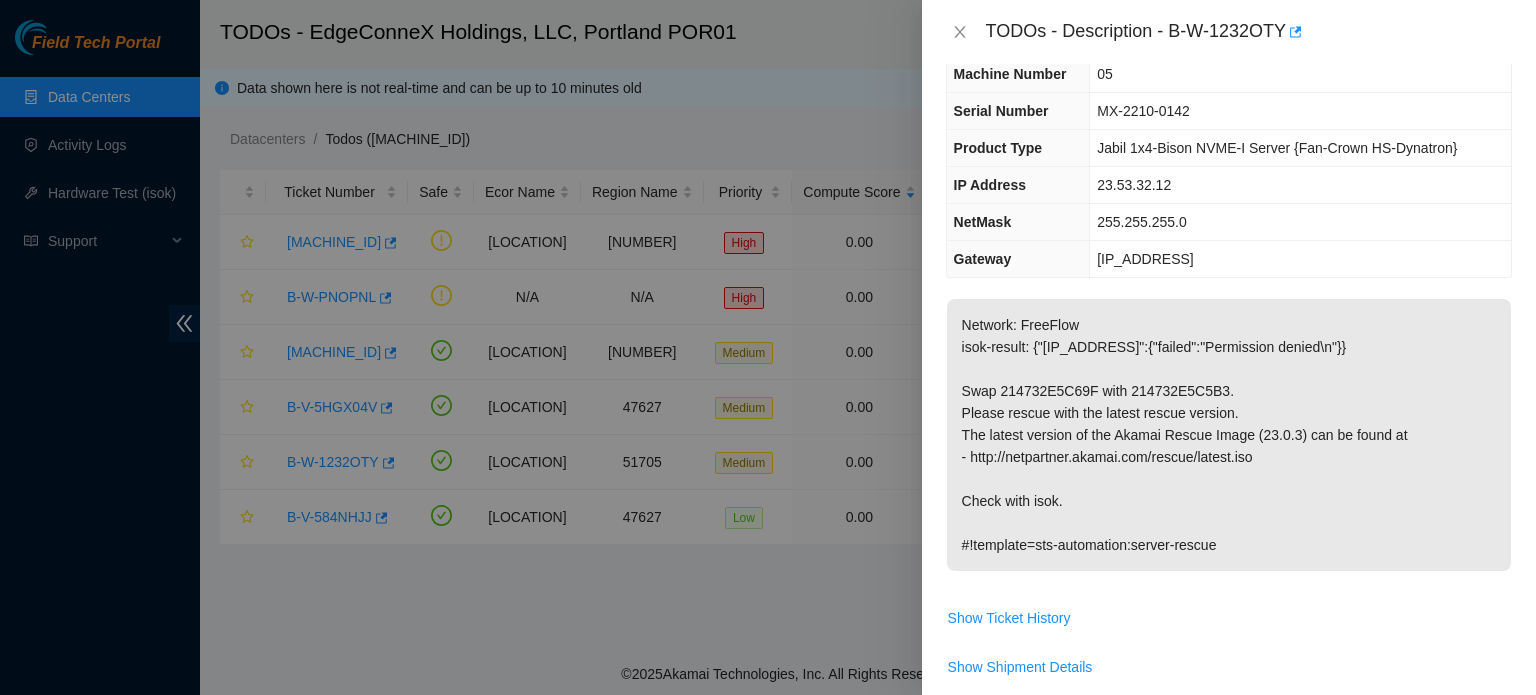 click at bounding box center (768, 347) 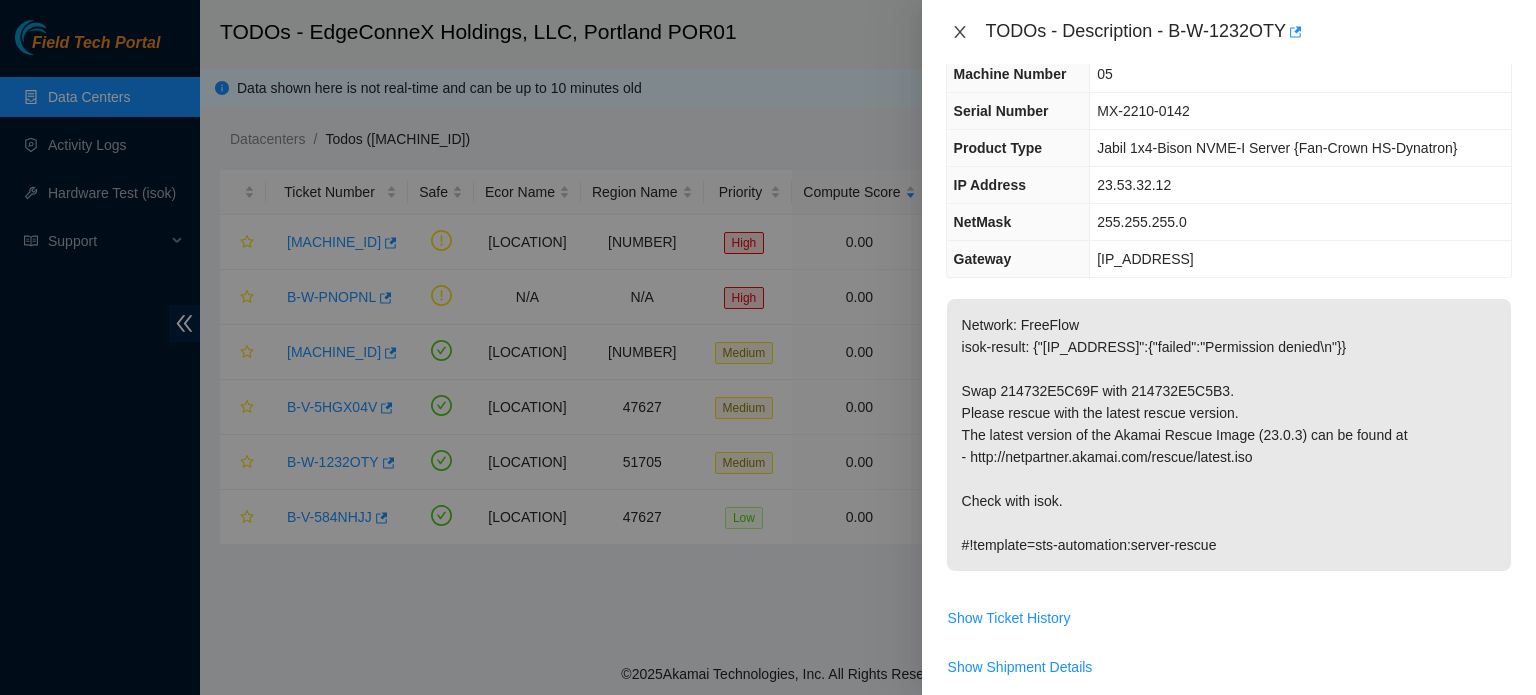 click 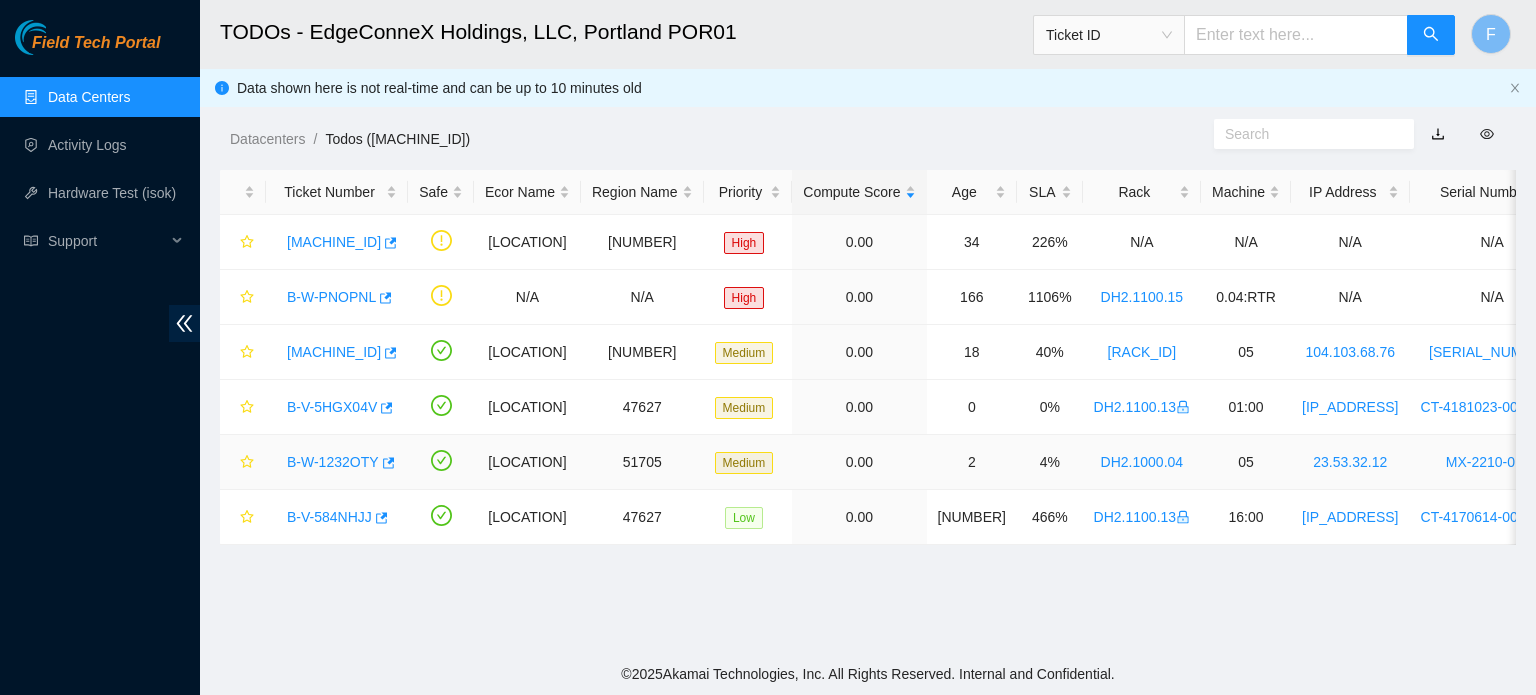 scroll, scrollTop: 151, scrollLeft: 0, axis: vertical 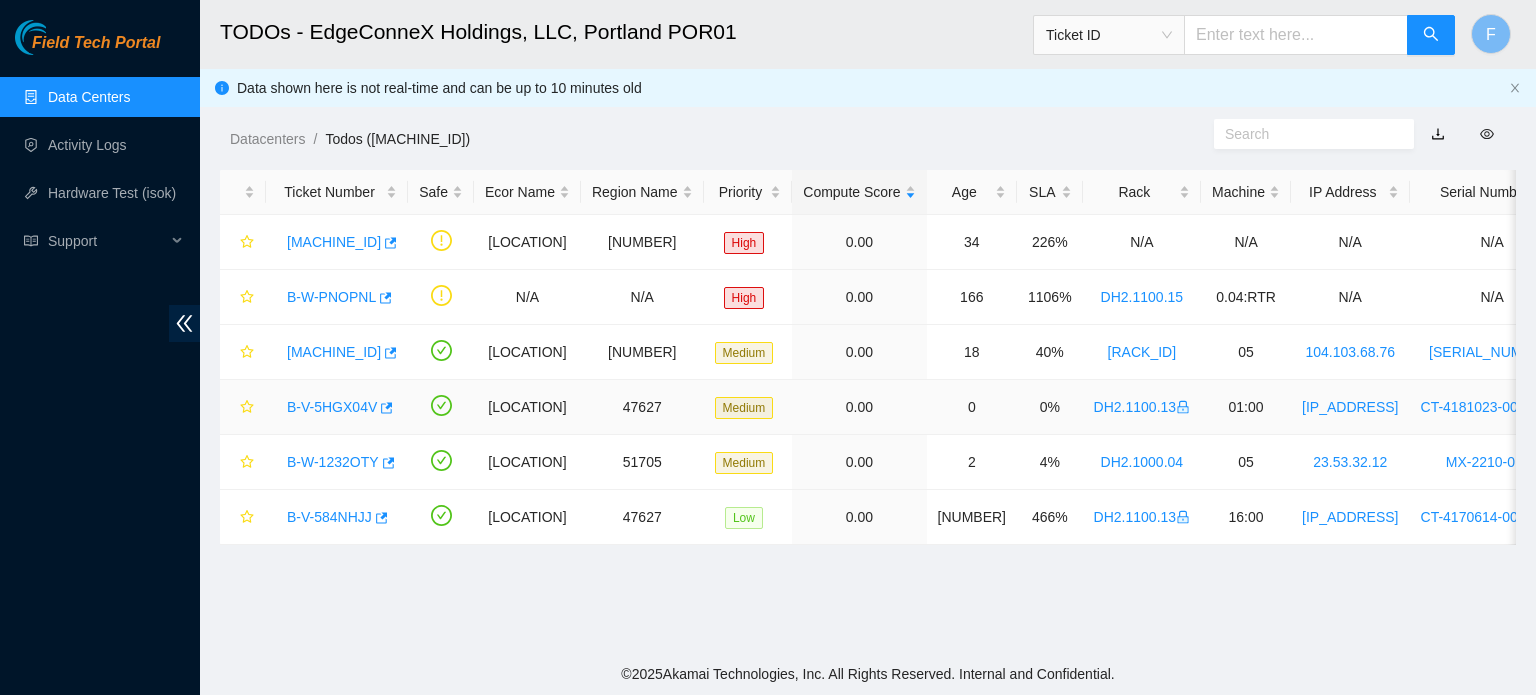 click on "B-V-5HGX04V" at bounding box center [337, 407] 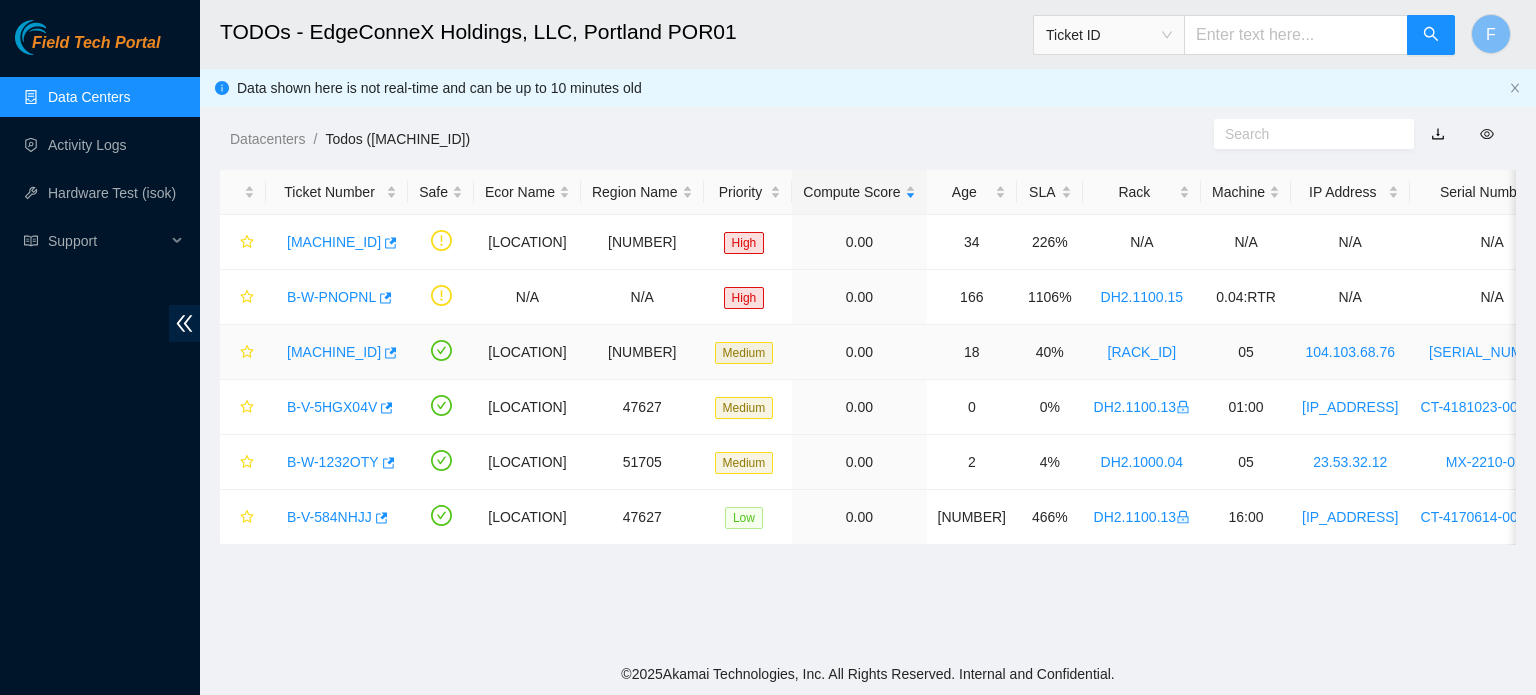 click on "B-V-5EMM7KP" at bounding box center (334, 352) 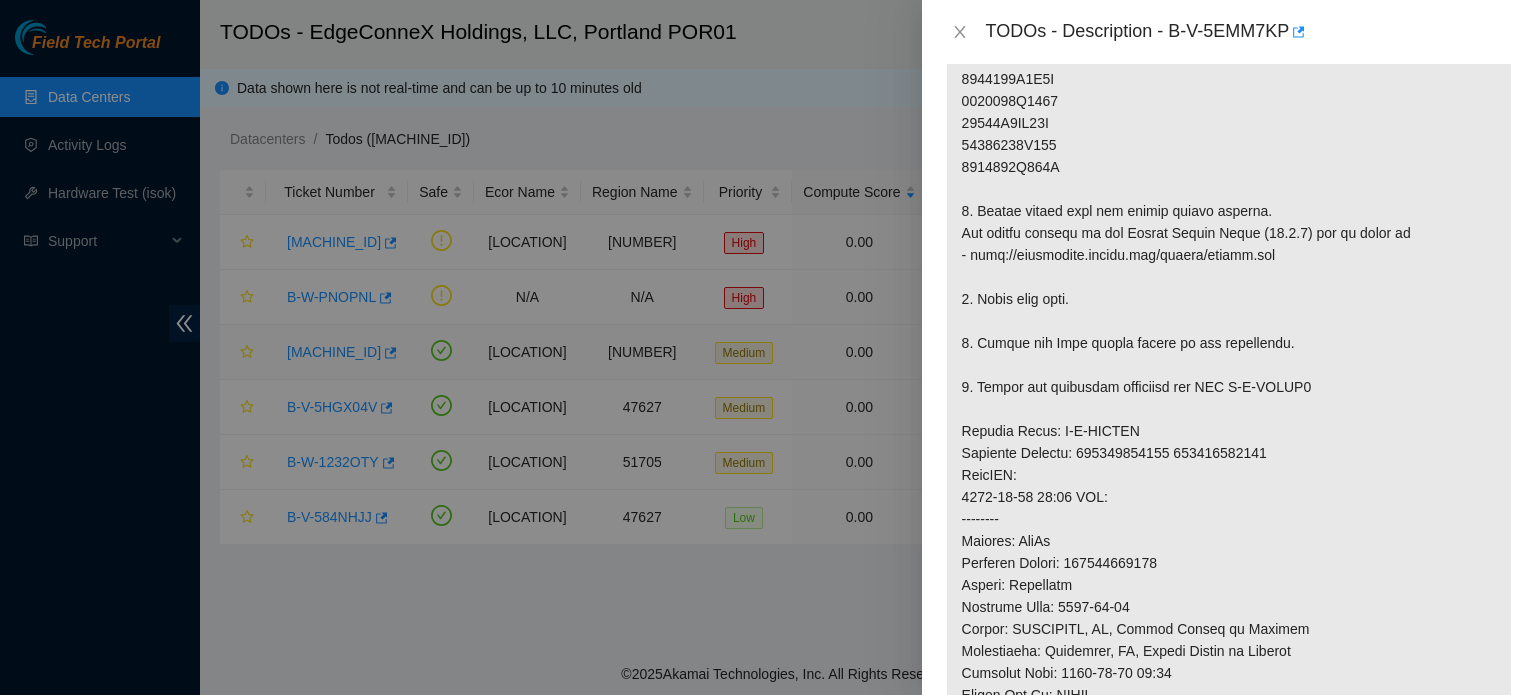 scroll, scrollTop: 681, scrollLeft: 0, axis: vertical 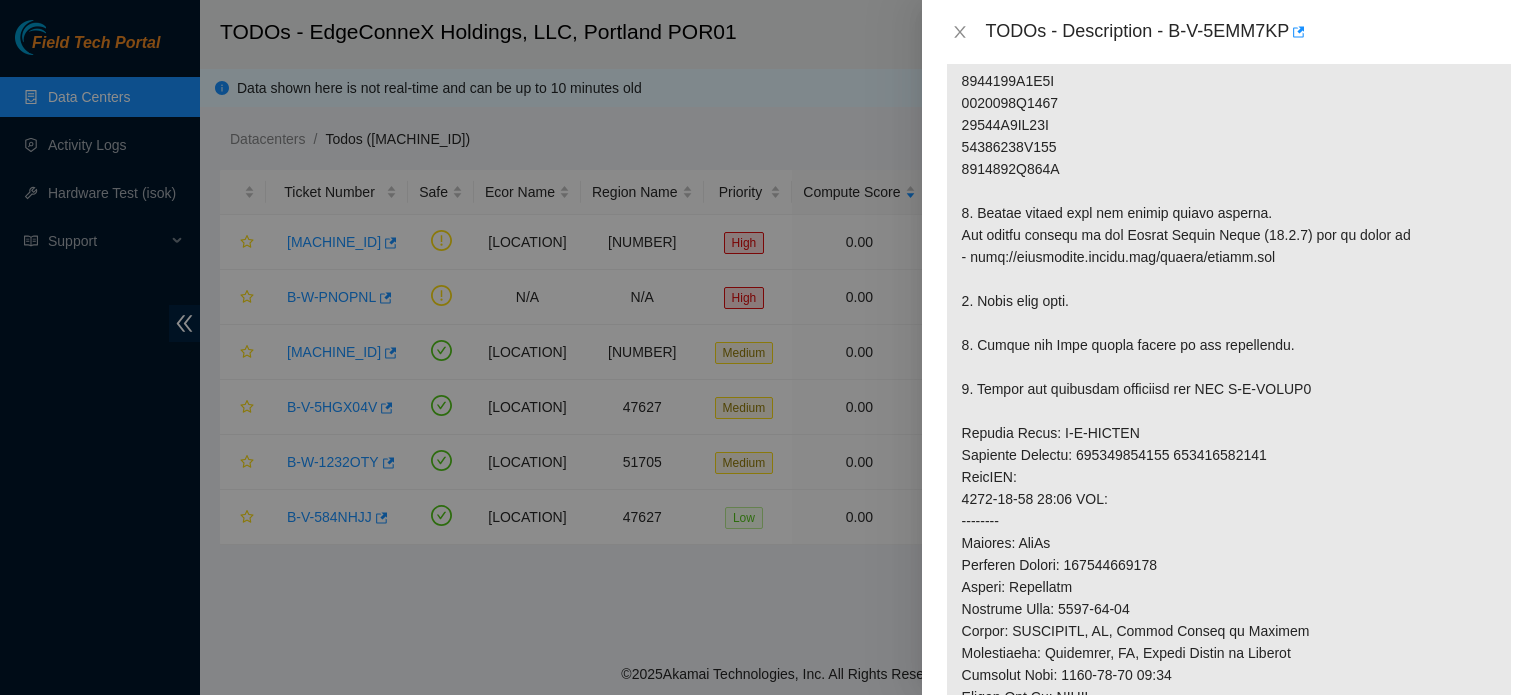 click at bounding box center (768, 347) 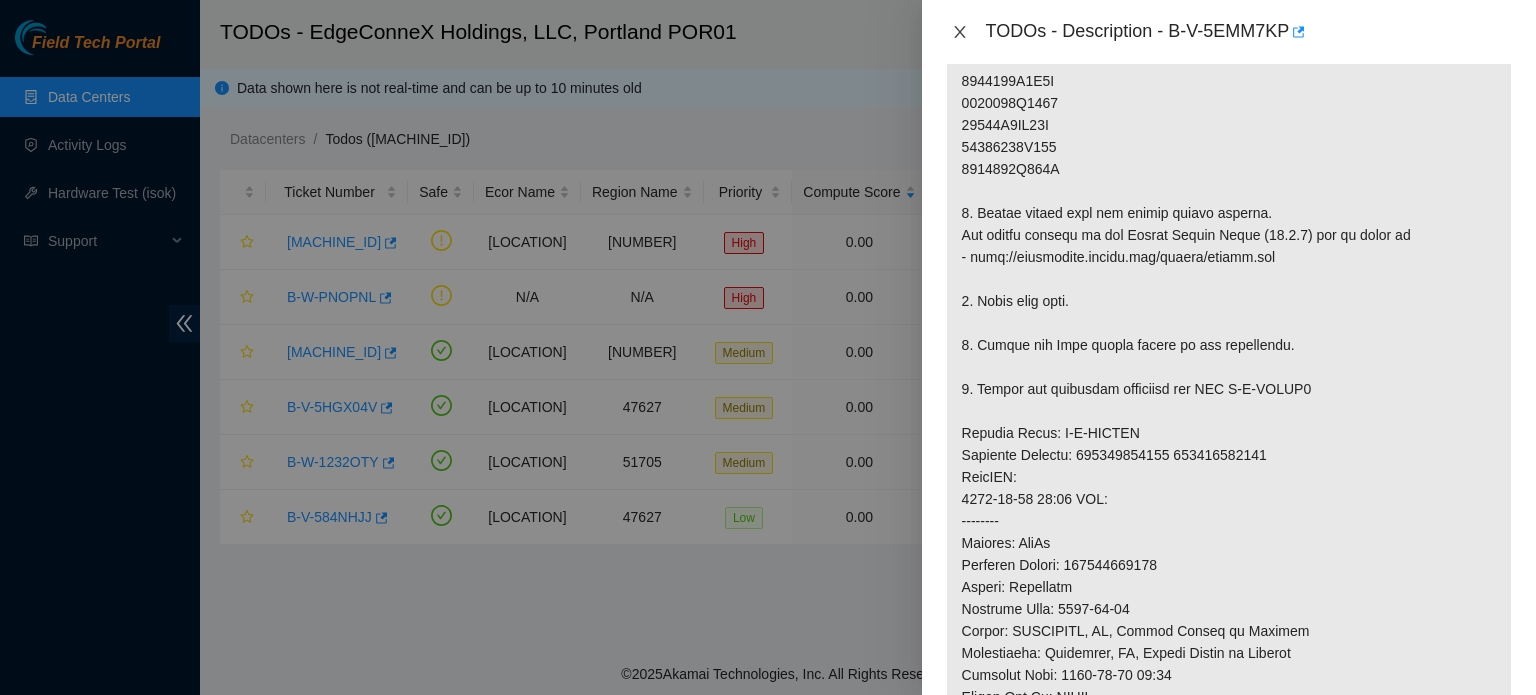 click 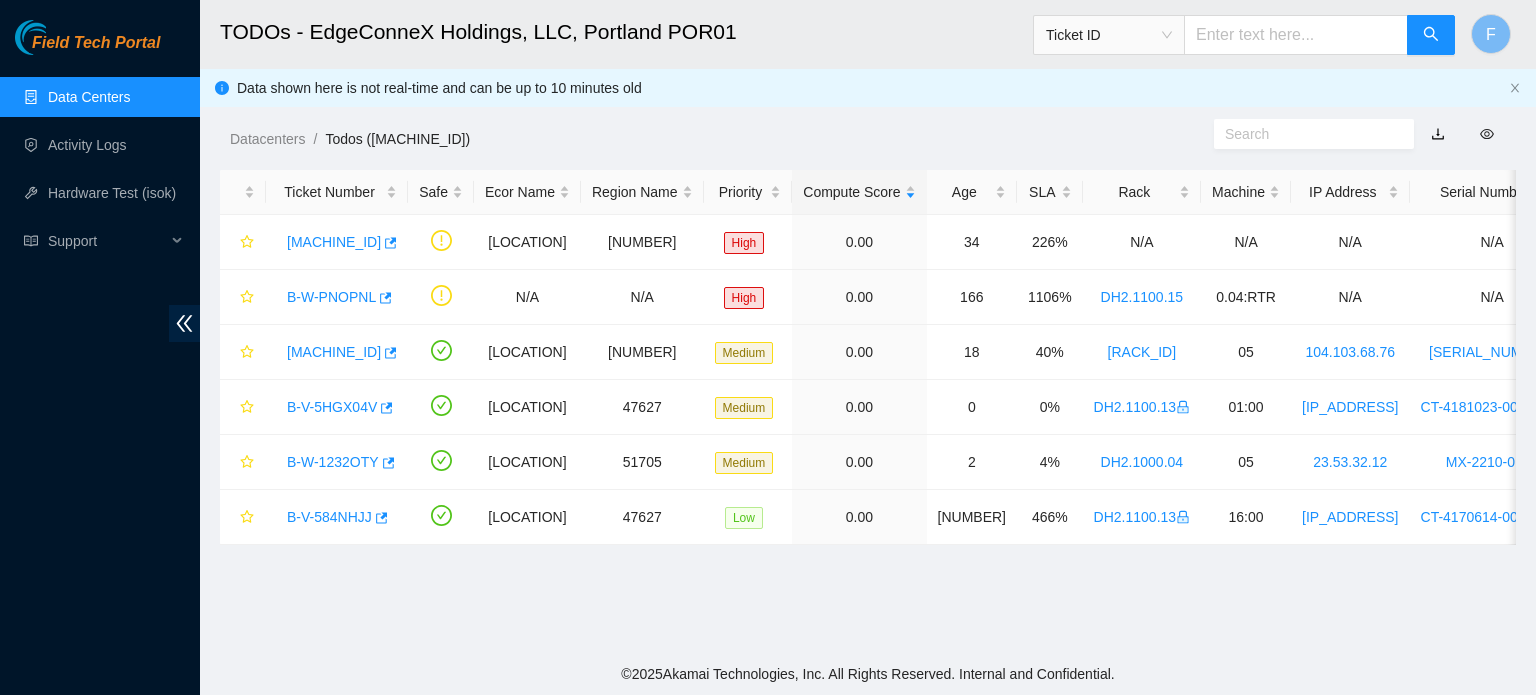 scroll, scrollTop: 623, scrollLeft: 0, axis: vertical 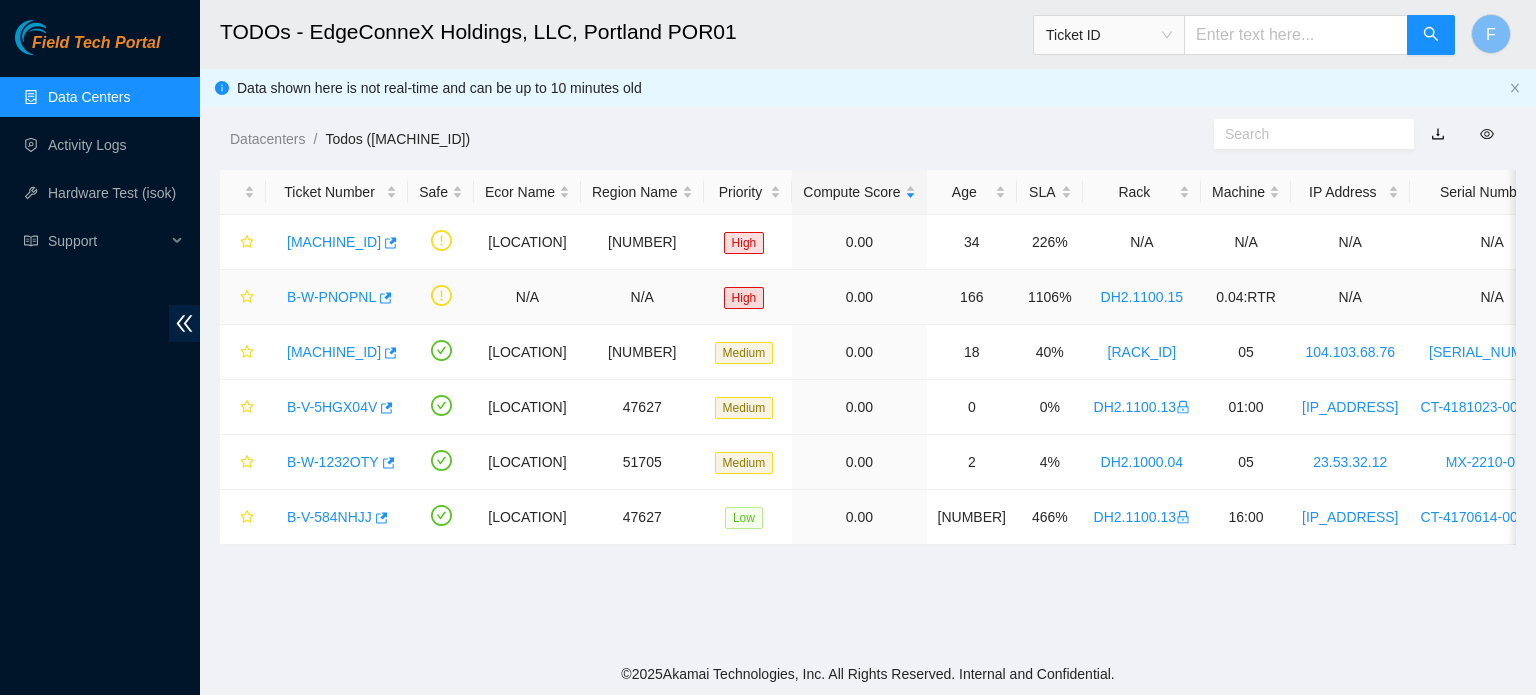 click on "B-W-PNOPNL" at bounding box center [331, 297] 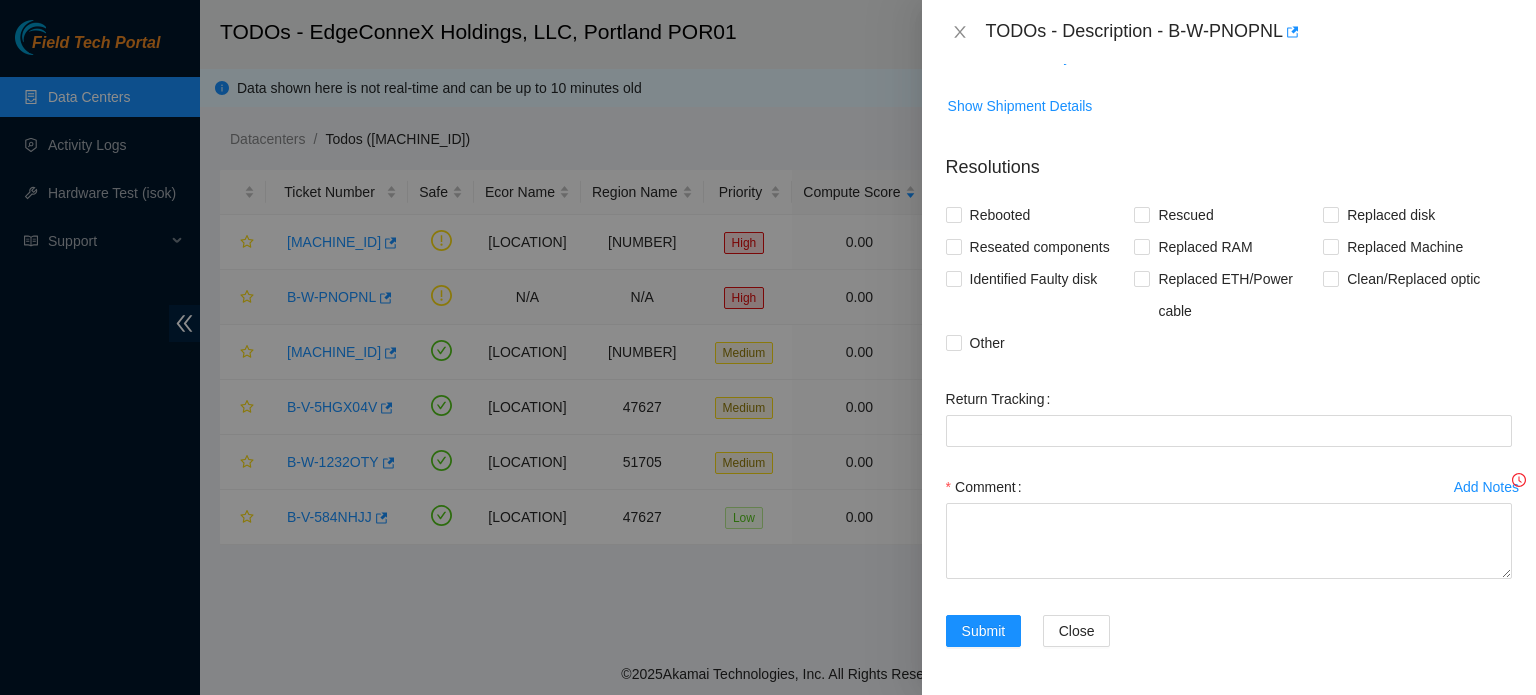 scroll, scrollTop: 424, scrollLeft: 0, axis: vertical 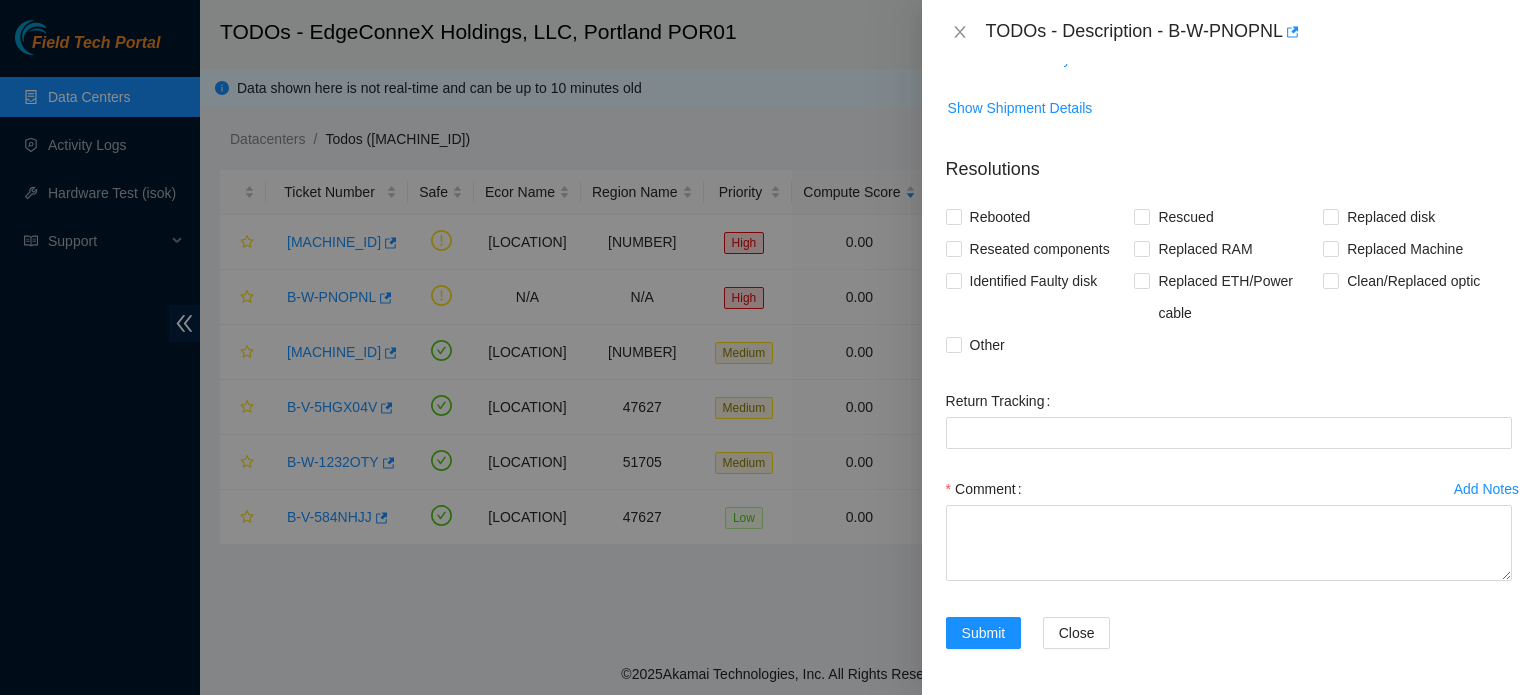 click on "TODOs - Description - B-W-PNOPNL" at bounding box center (1229, 32) 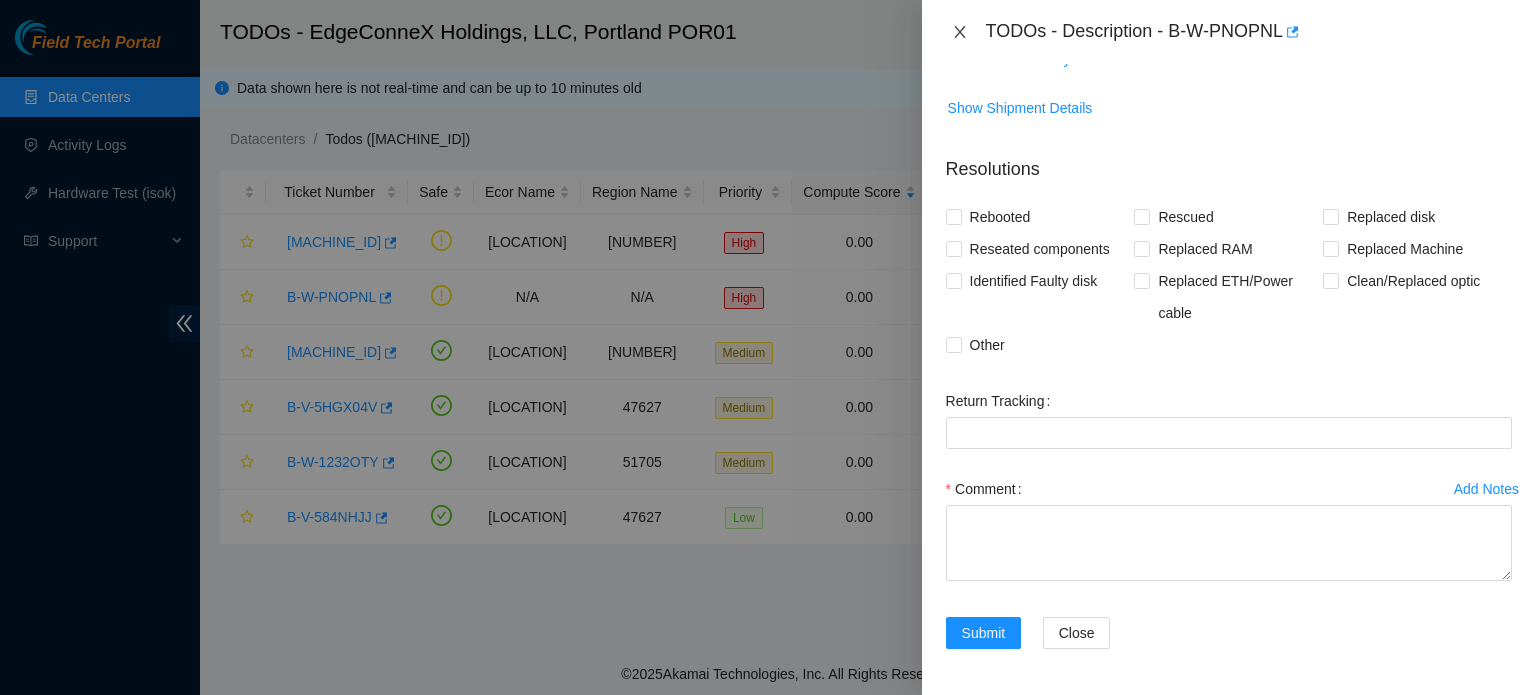 click 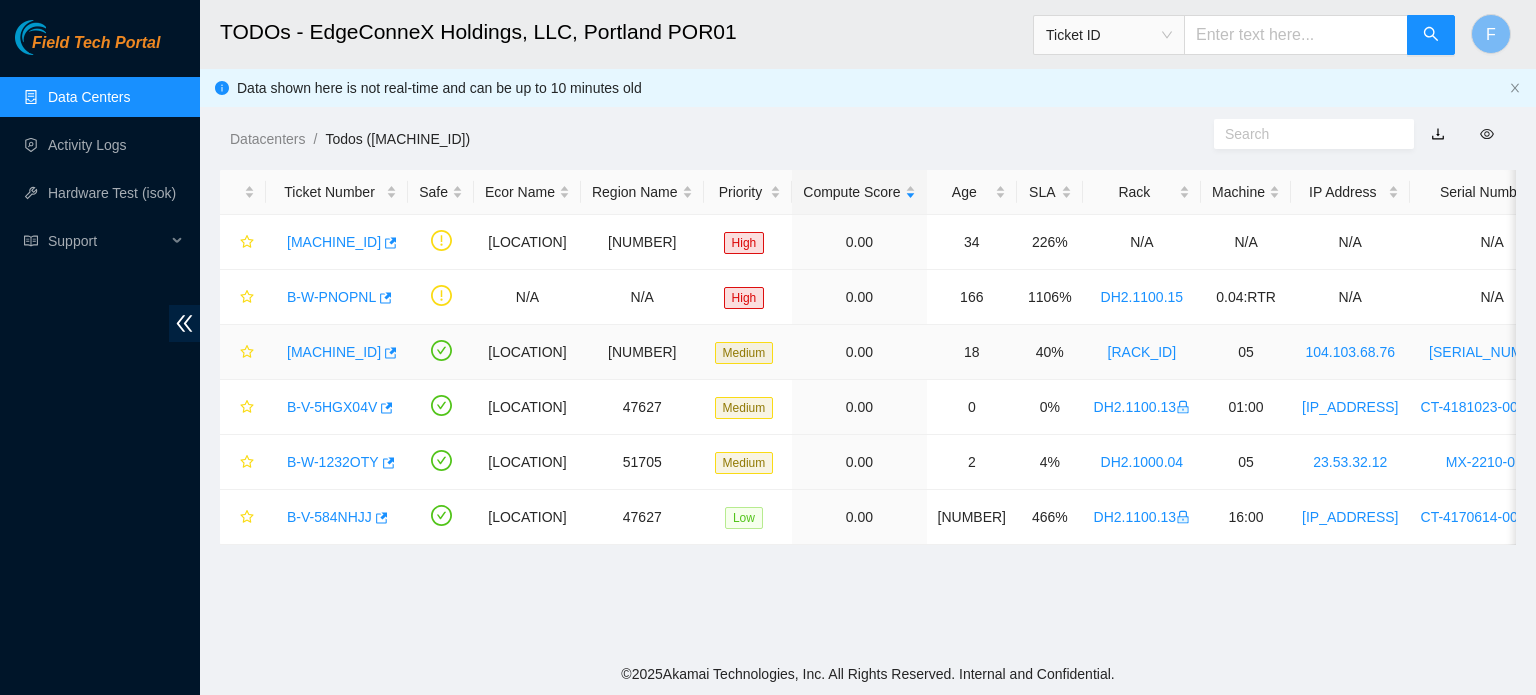 scroll, scrollTop: 452, scrollLeft: 0, axis: vertical 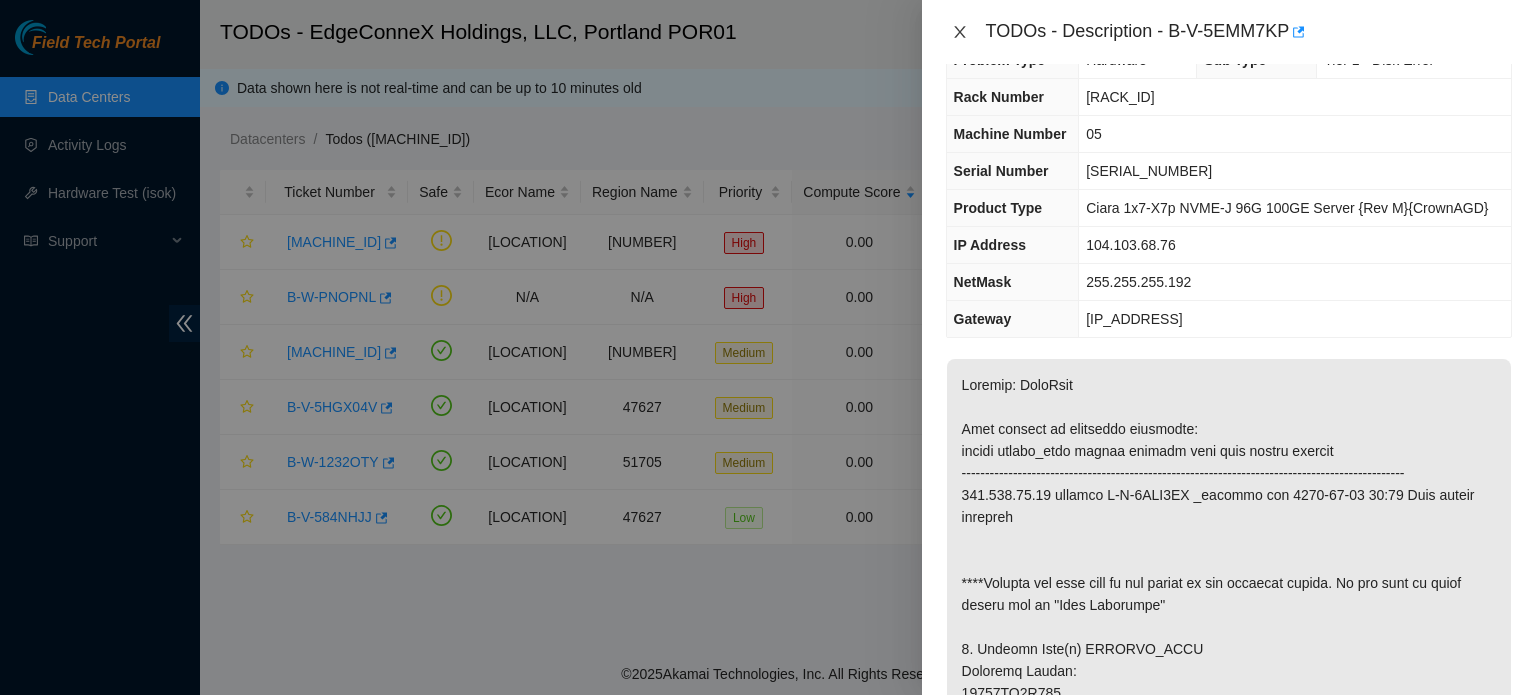 click 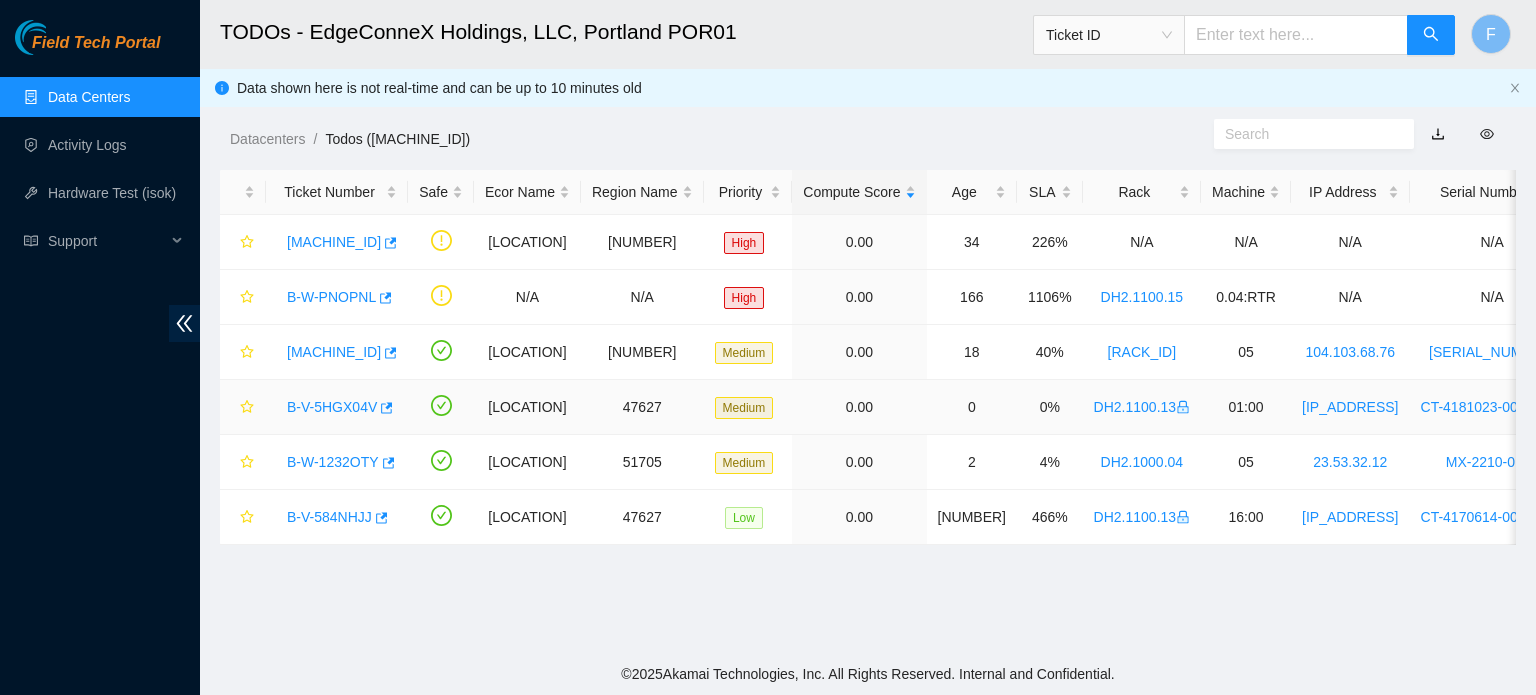 click on "B-V-5HGX04V" at bounding box center (332, 407) 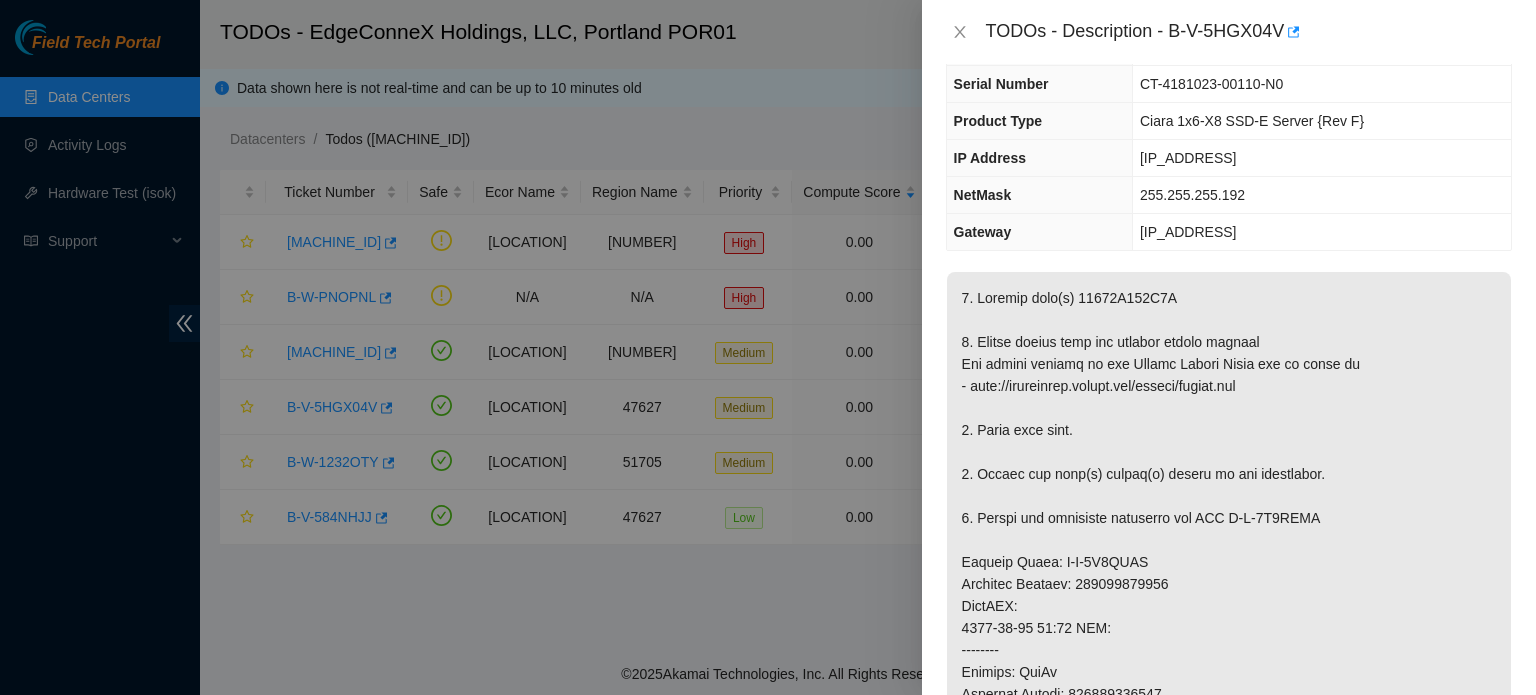 scroll, scrollTop: 146, scrollLeft: 0, axis: vertical 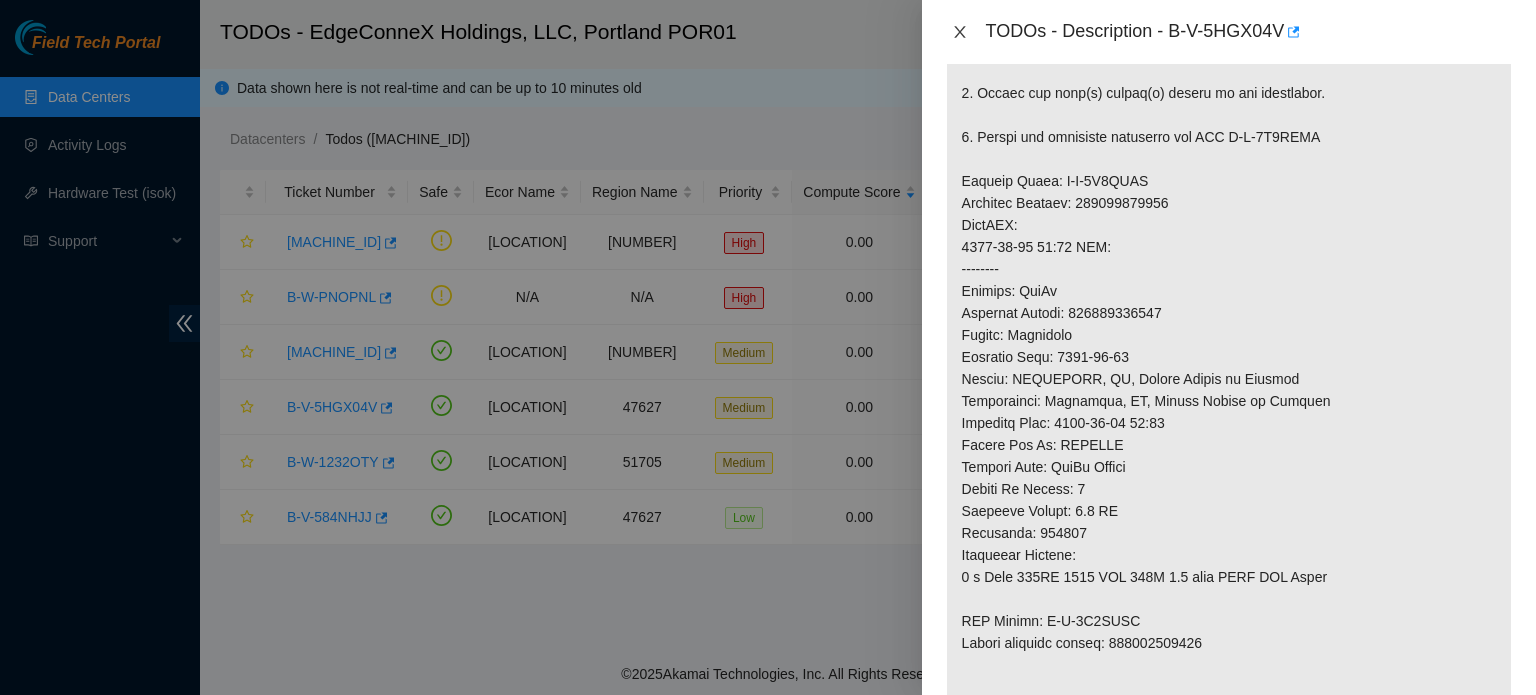 click at bounding box center [960, 32] 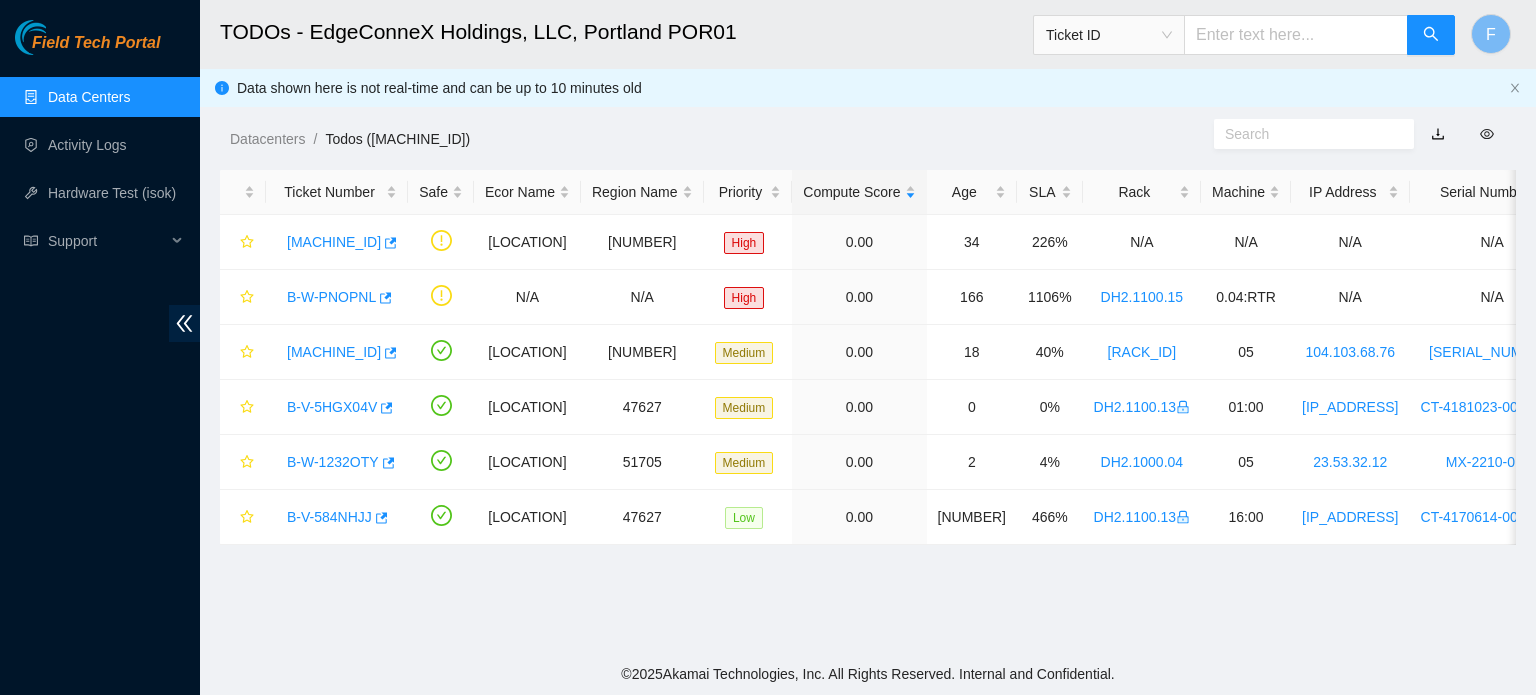 scroll, scrollTop: 544, scrollLeft: 0, axis: vertical 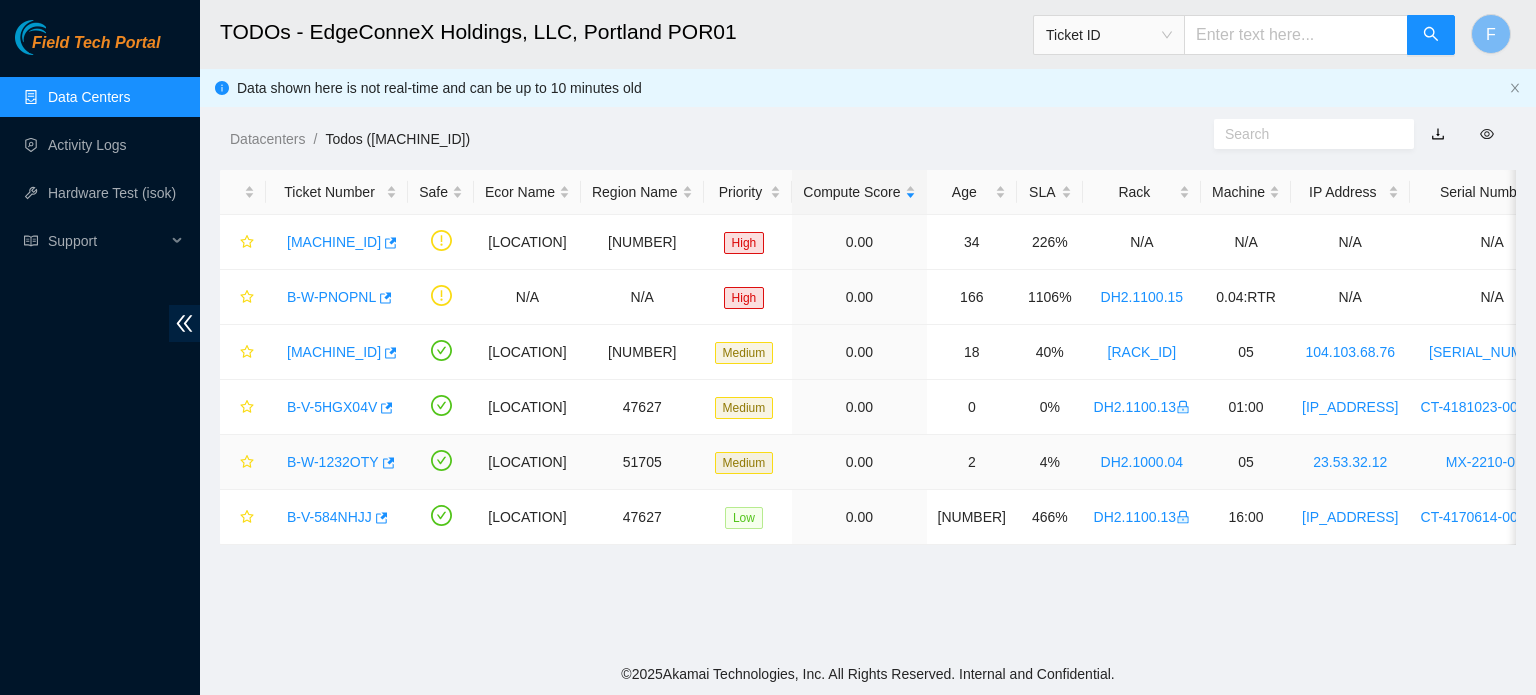 click on "B-W-1232OTY" at bounding box center (333, 462) 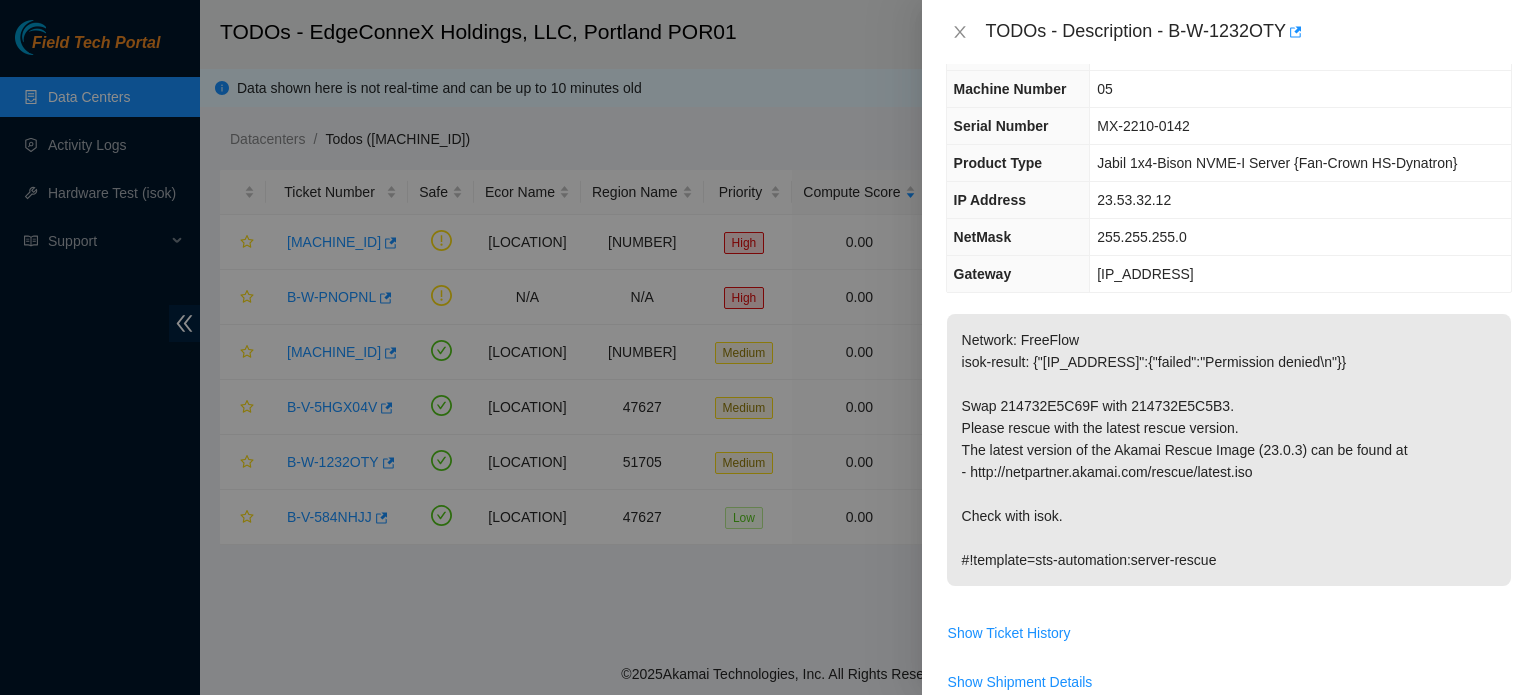 scroll, scrollTop: 0, scrollLeft: 0, axis: both 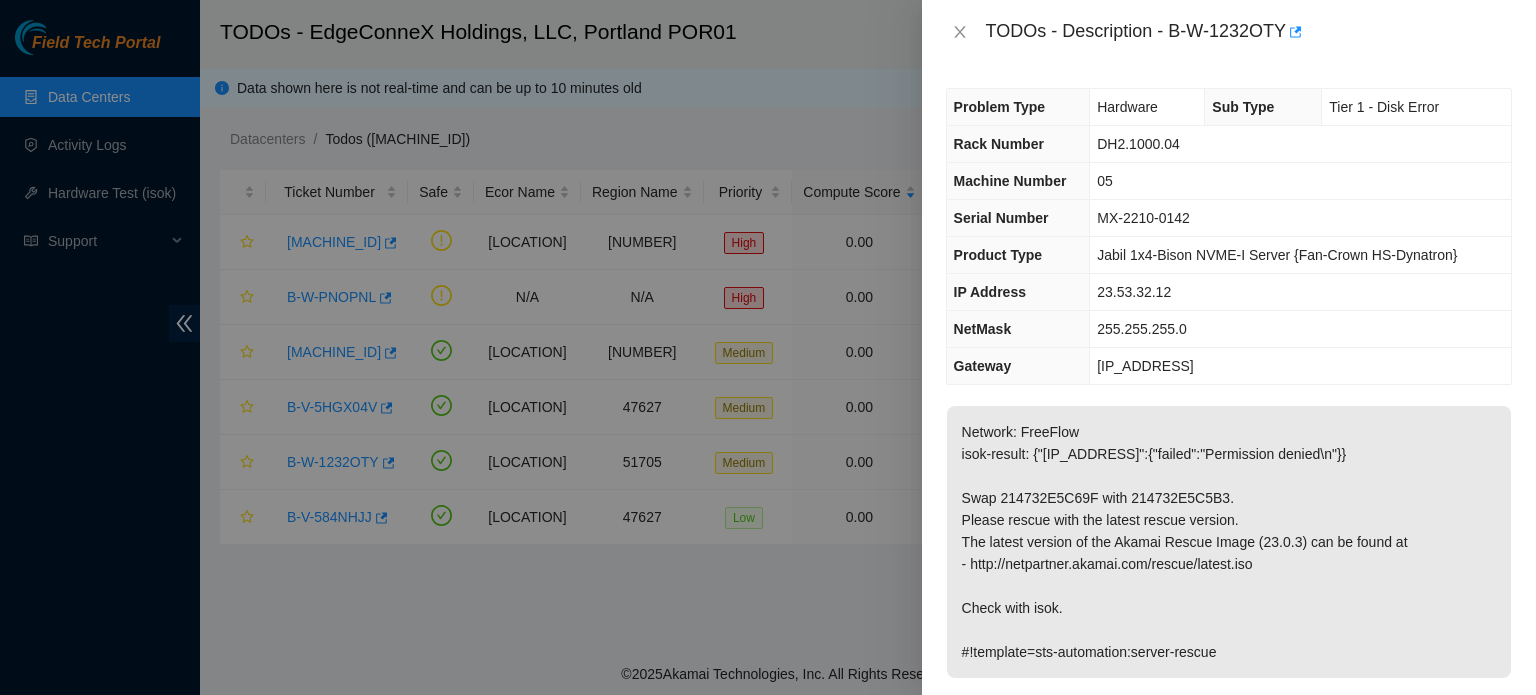 click at bounding box center (768, 347) 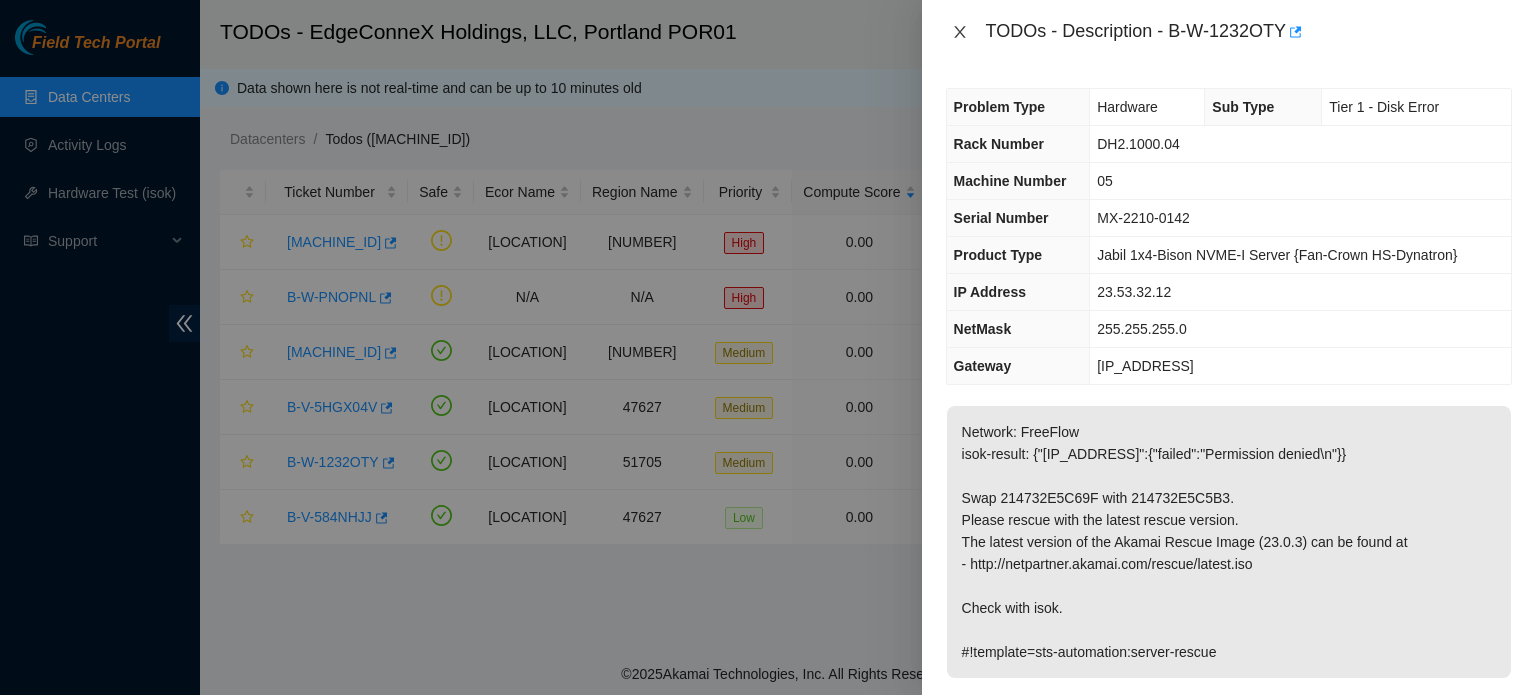 click 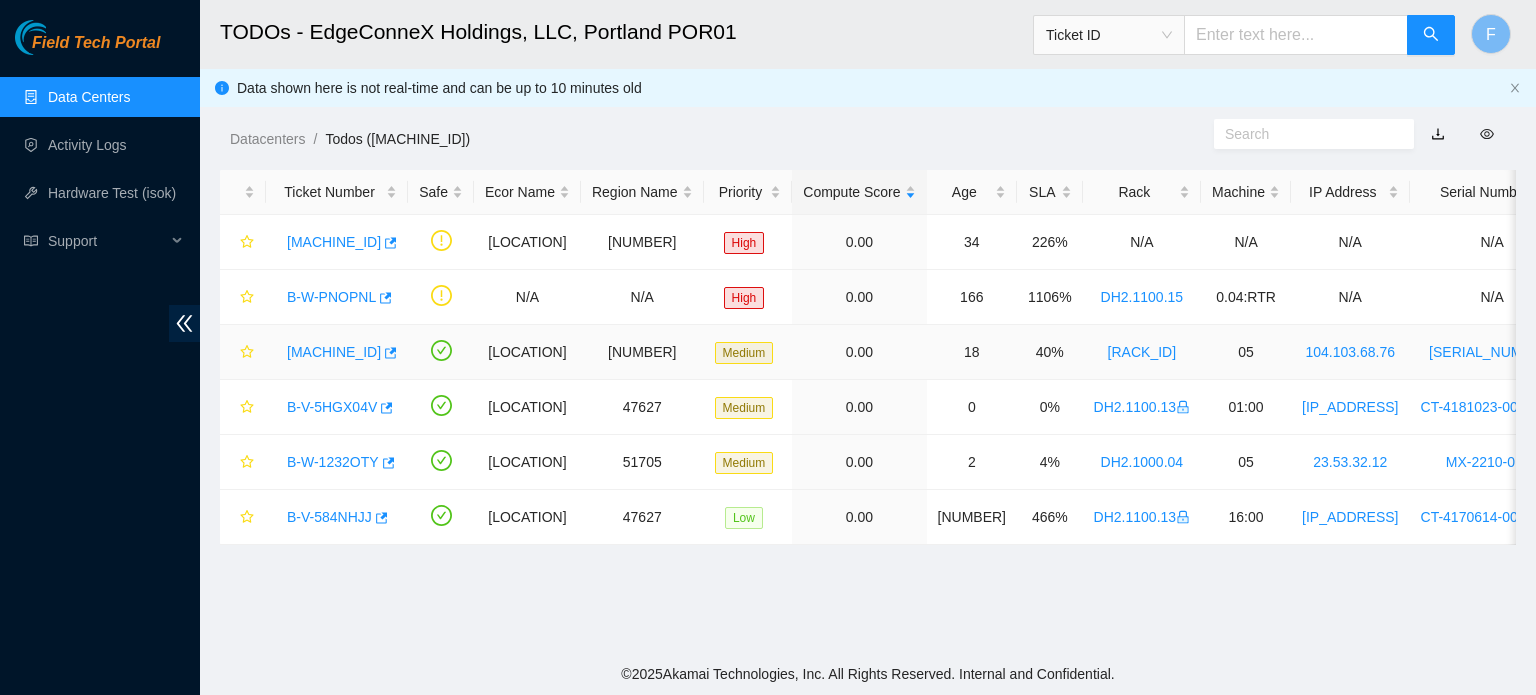 click on "B-V-5EMM7KP" at bounding box center [334, 352] 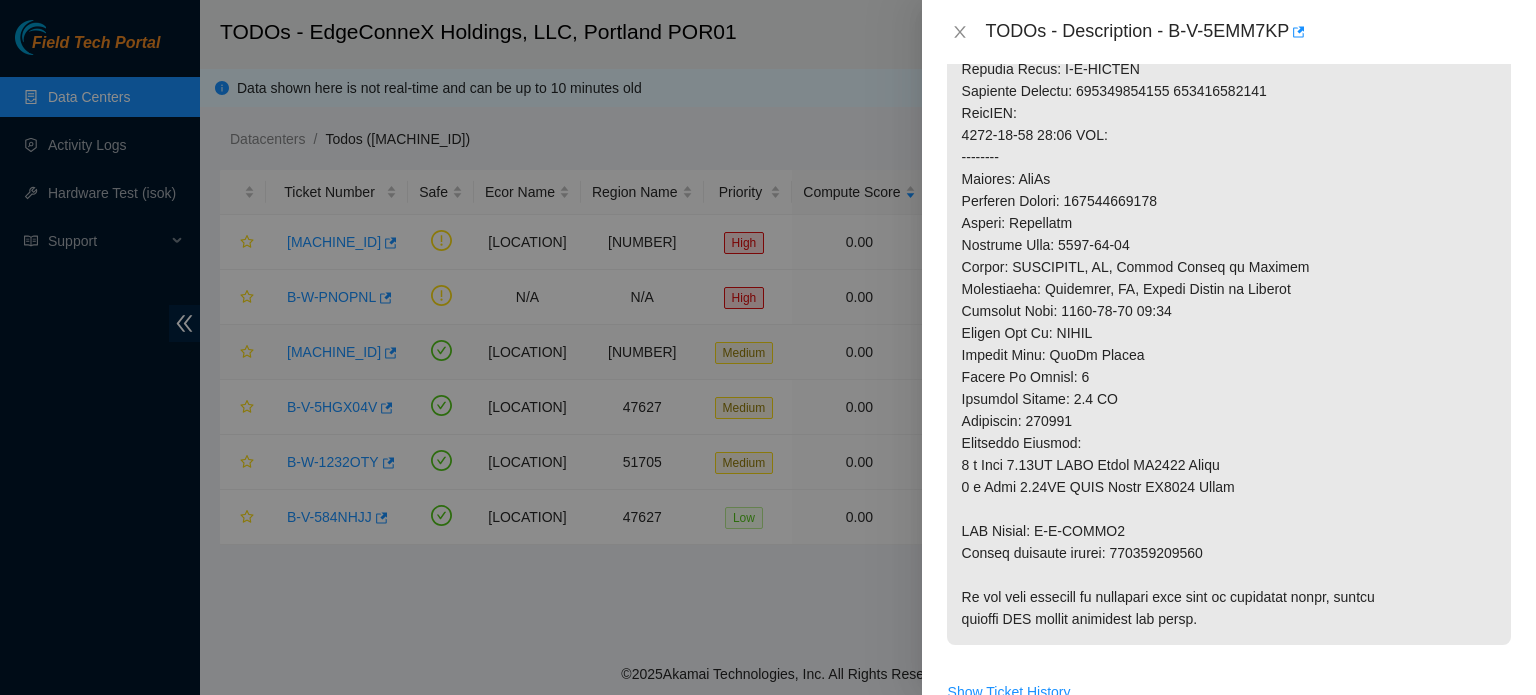 scroll, scrollTop: 1047, scrollLeft: 0, axis: vertical 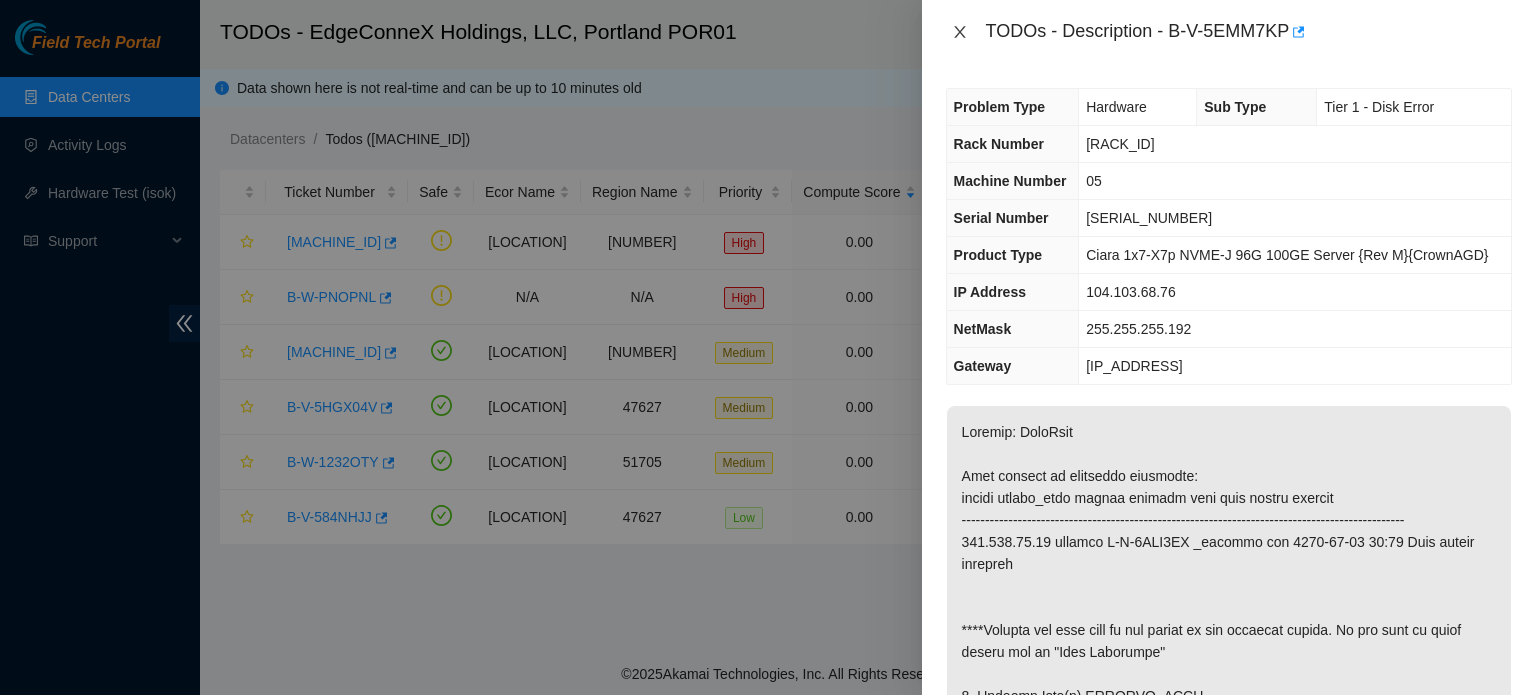 click 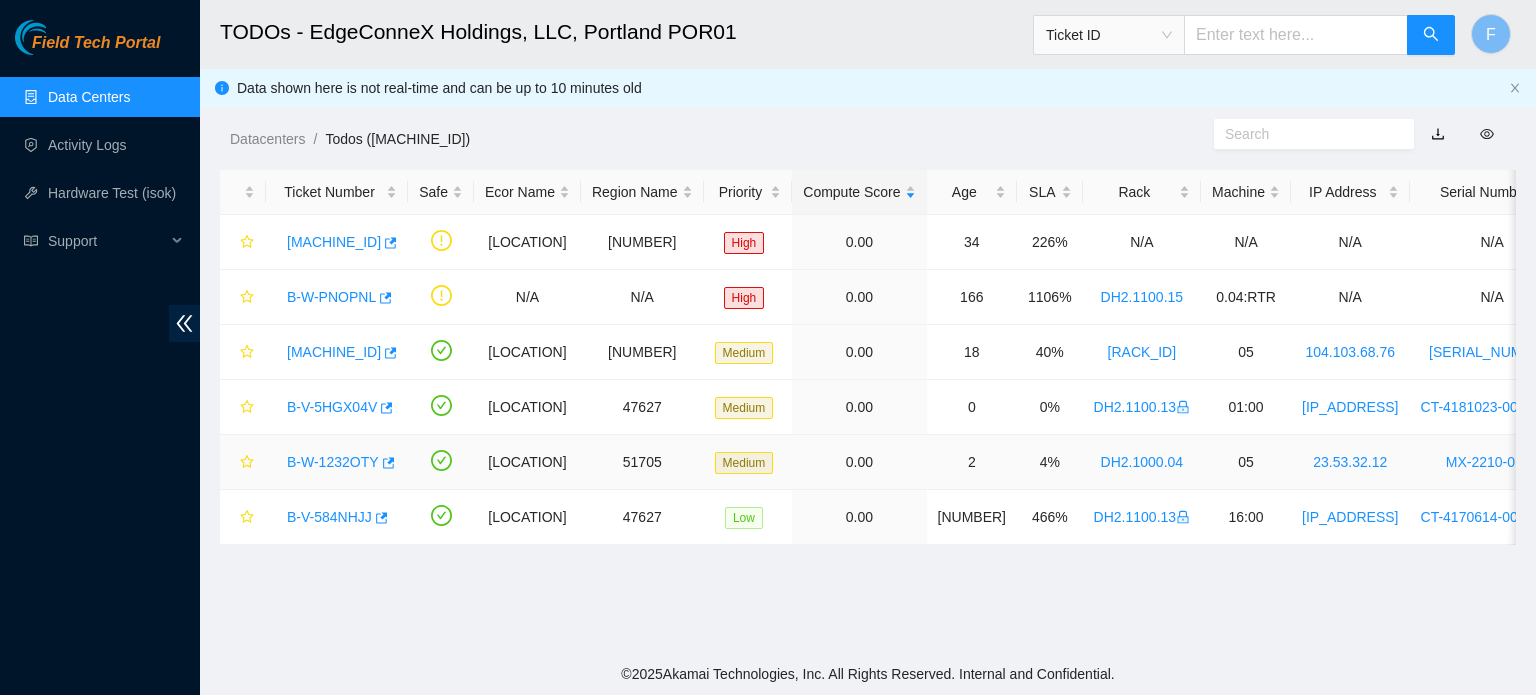 click on "B-W-1232OTY" at bounding box center [333, 462] 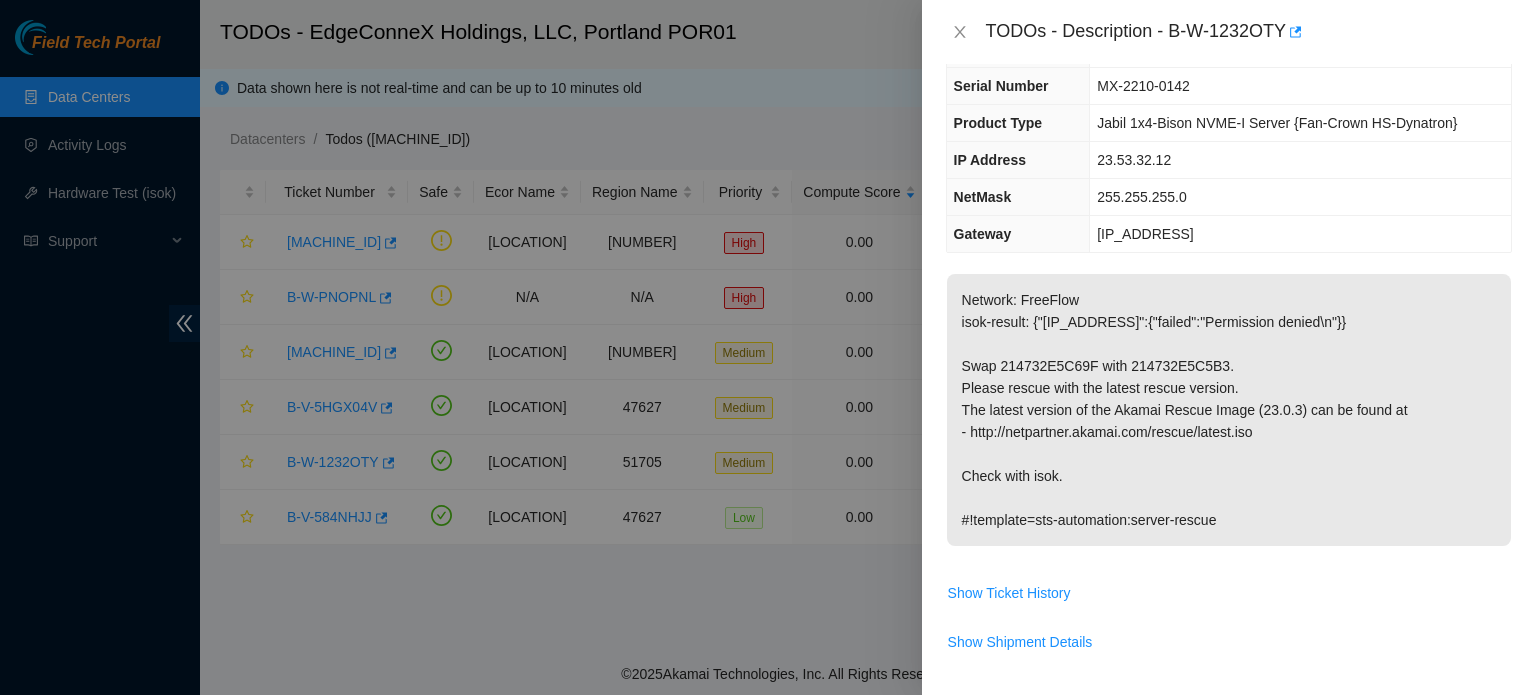 scroll, scrollTop: 139, scrollLeft: 0, axis: vertical 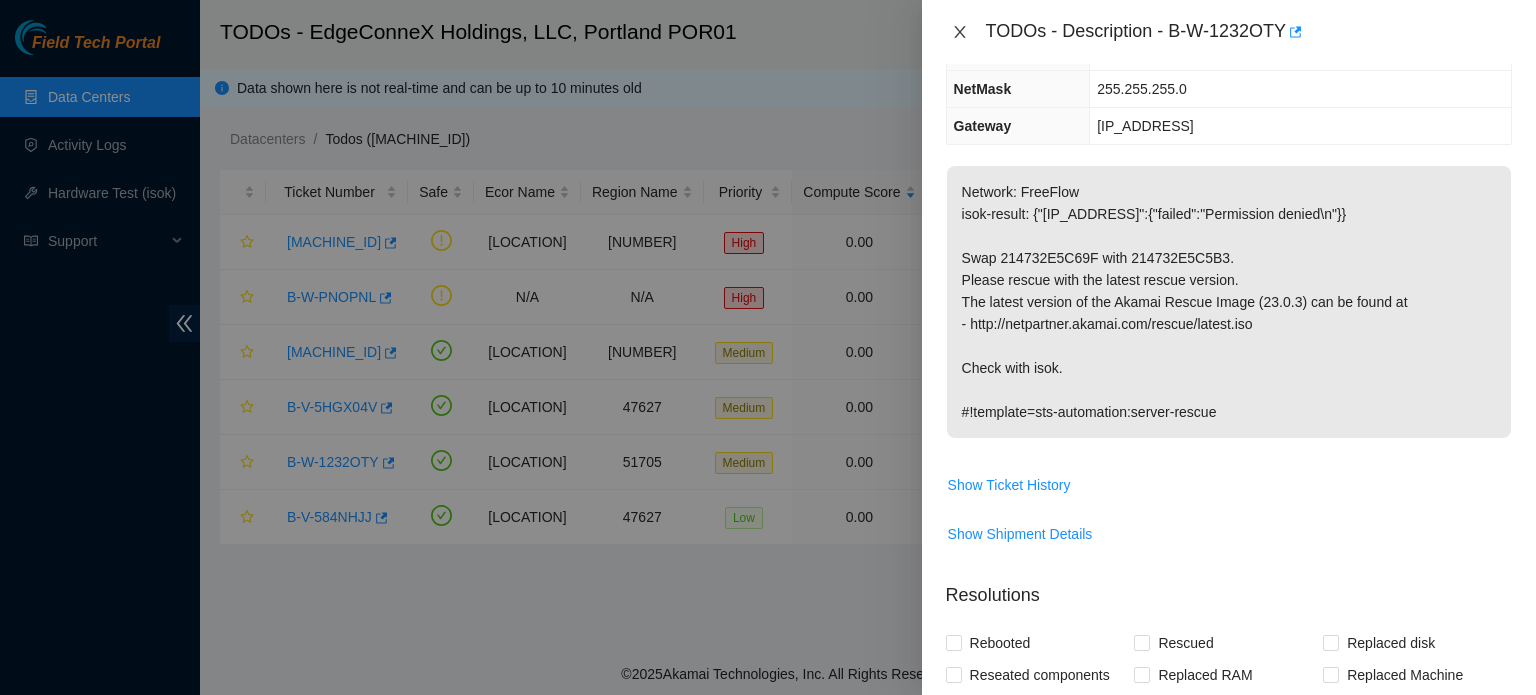 click 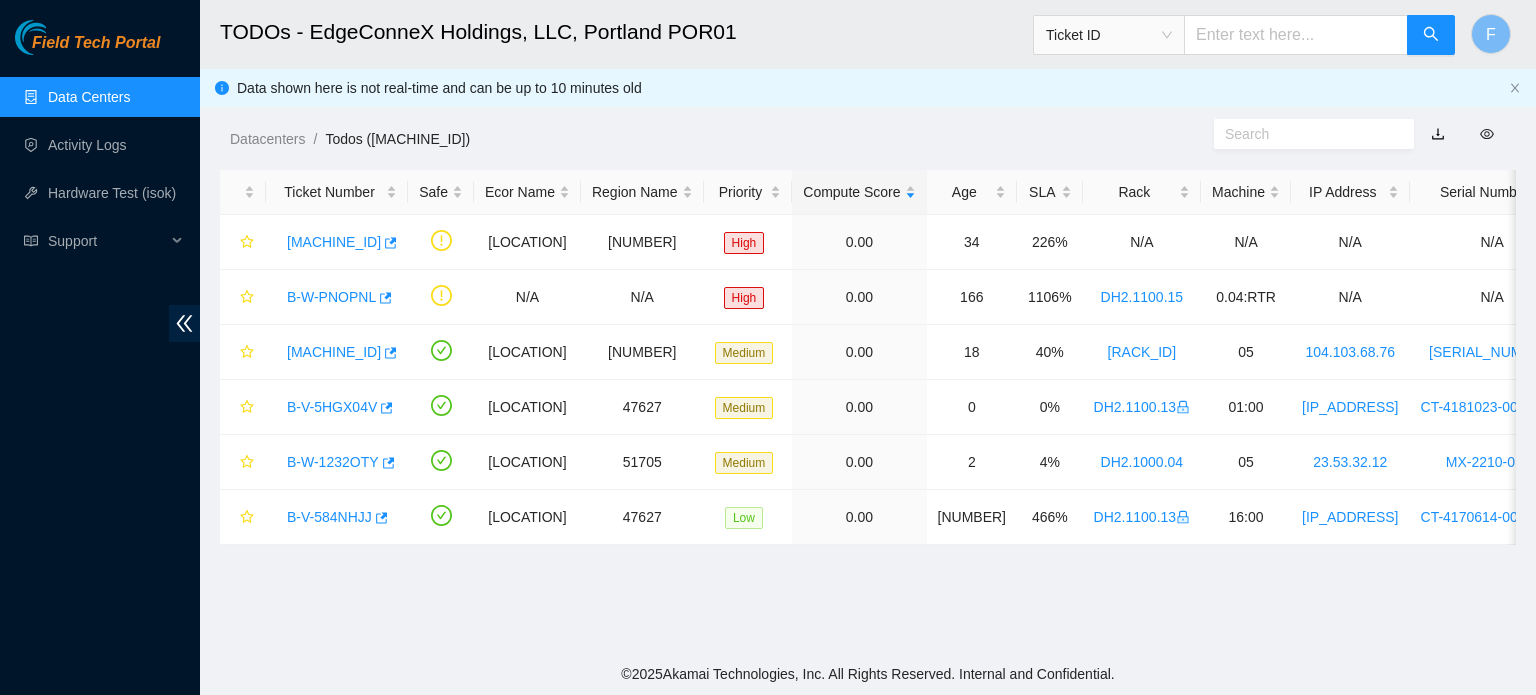 scroll, scrollTop: 305, scrollLeft: 0, axis: vertical 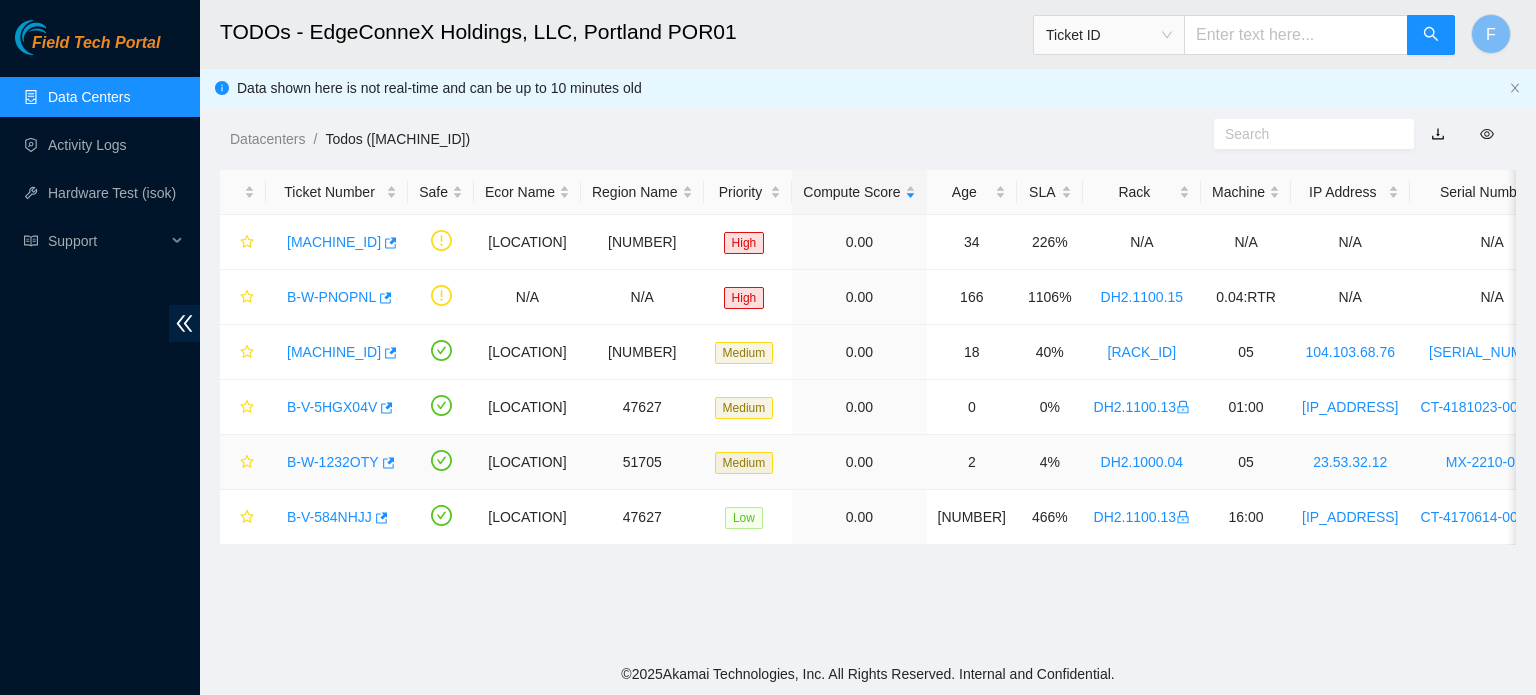 click on "B-W-1232OTY" at bounding box center (333, 462) 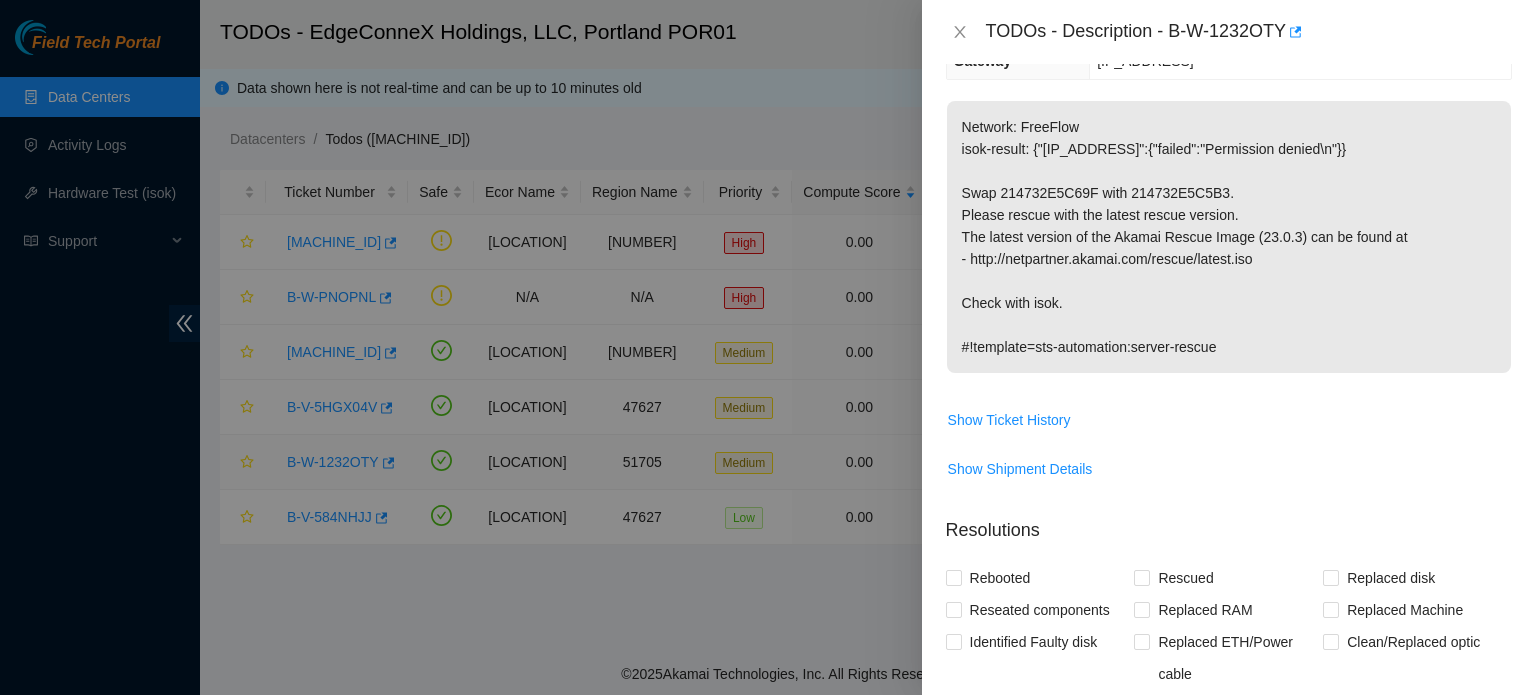 scroll, scrollTop: 240, scrollLeft: 0, axis: vertical 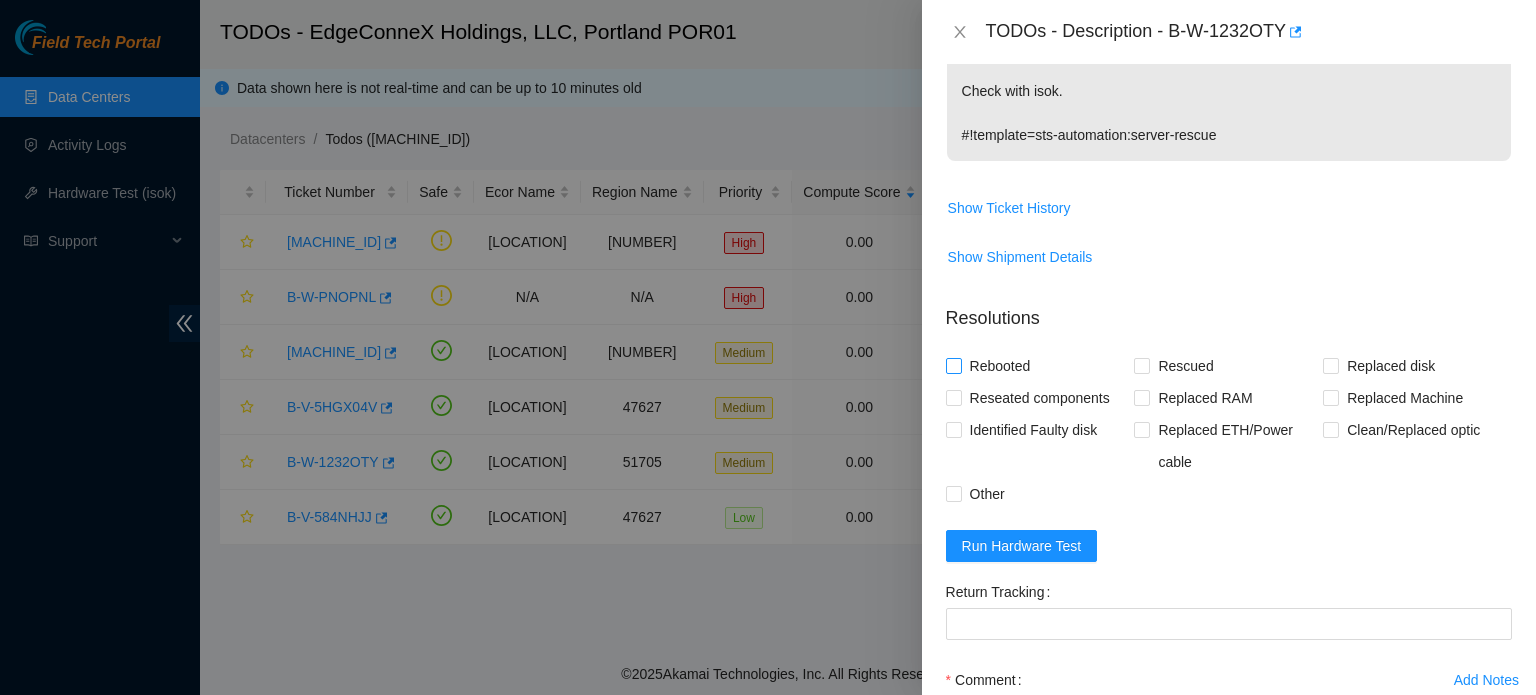click on "Rebooted" at bounding box center (953, 365) 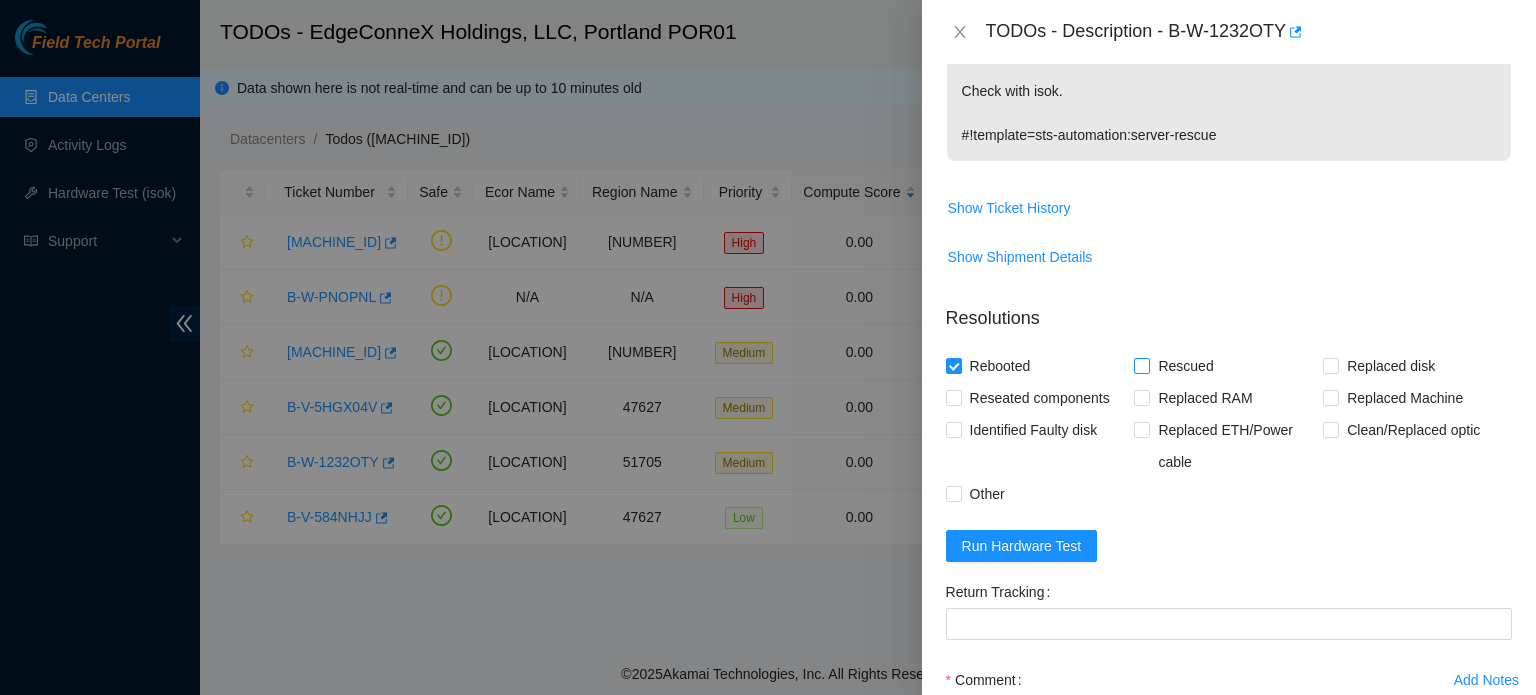 click on "Rescued" at bounding box center [1141, 365] 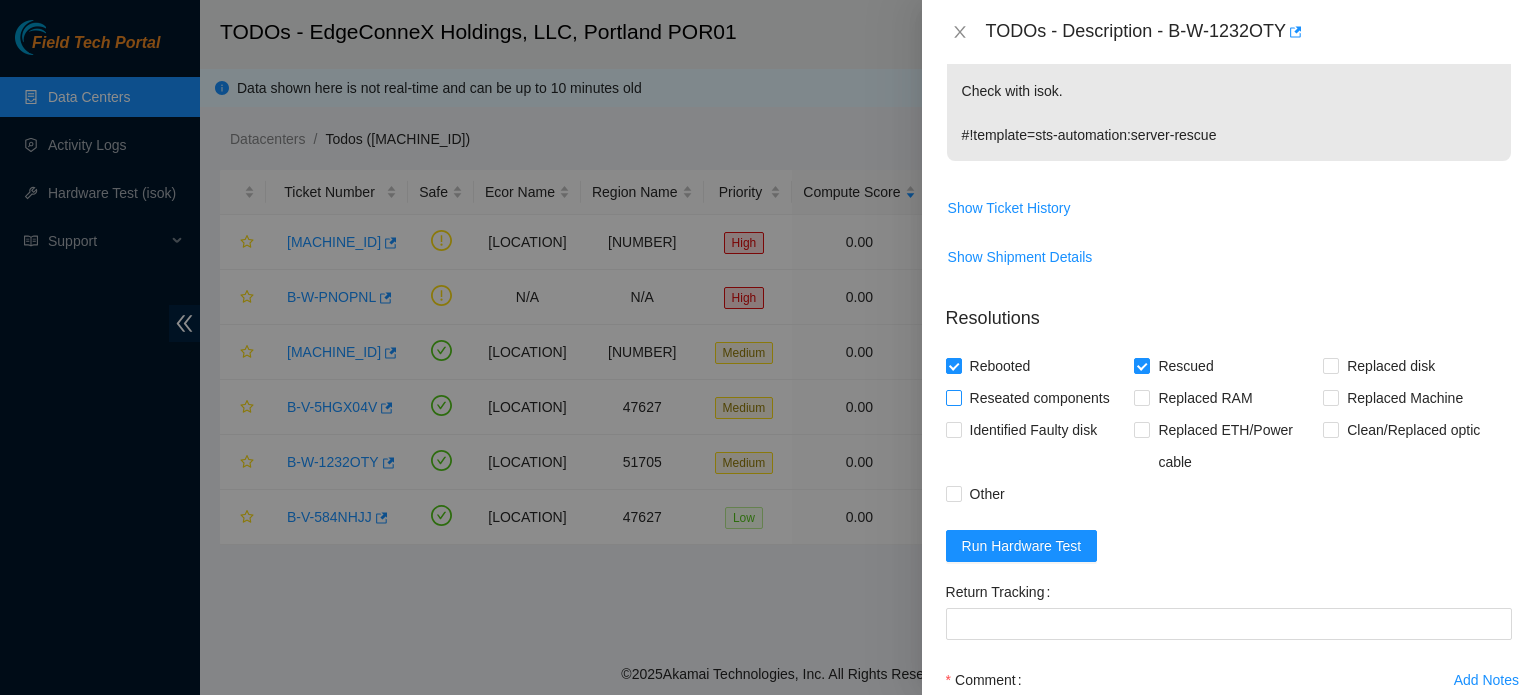 click on "Reseated components" at bounding box center (953, 397) 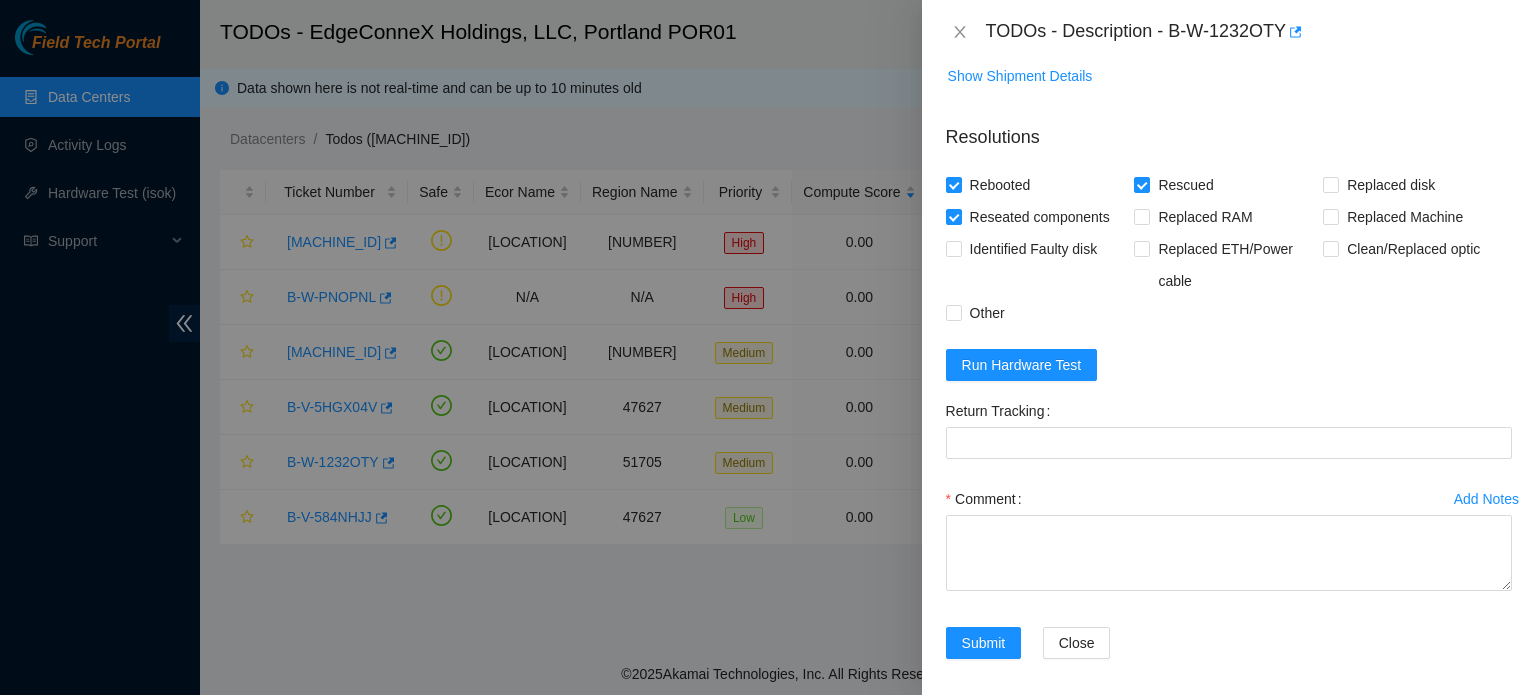 scroll, scrollTop: 708, scrollLeft: 0, axis: vertical 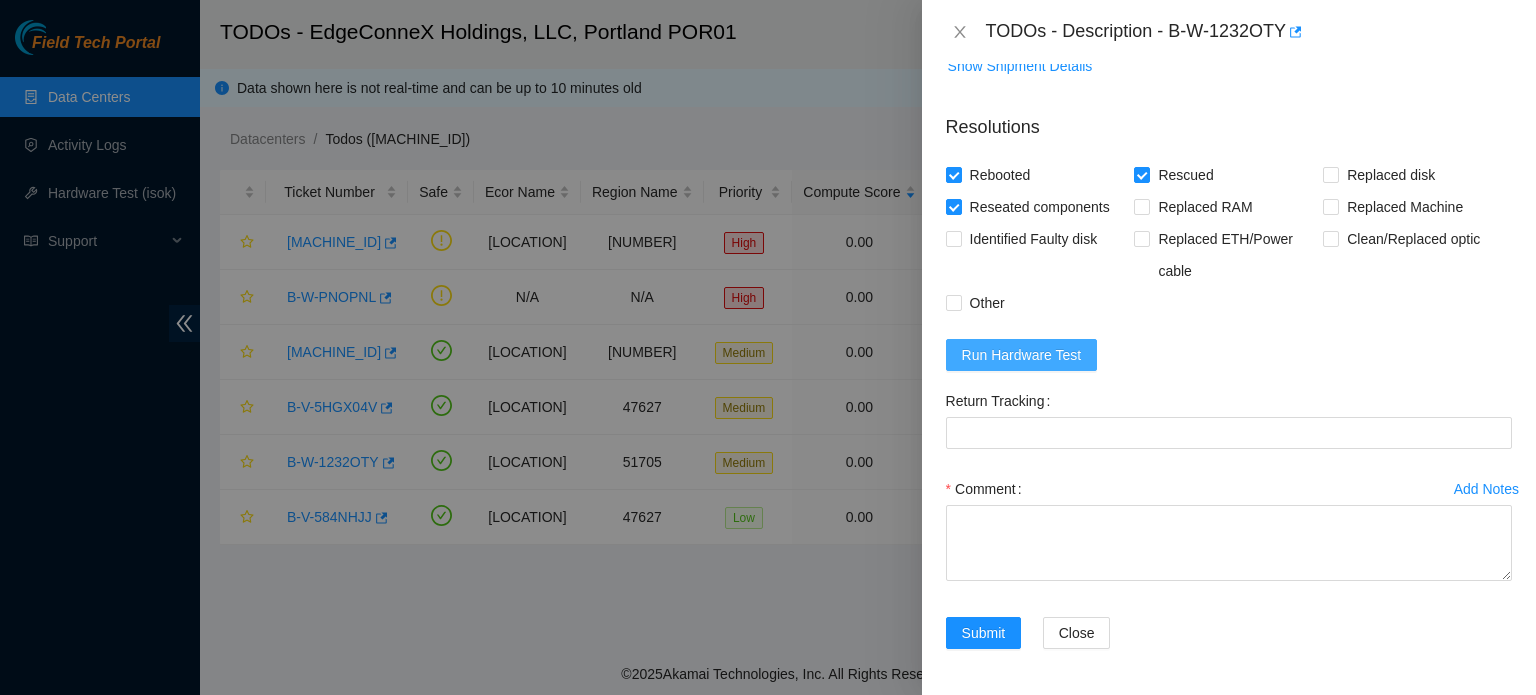 click on "Run Hardware Test" at bounding box center (1022, 355) 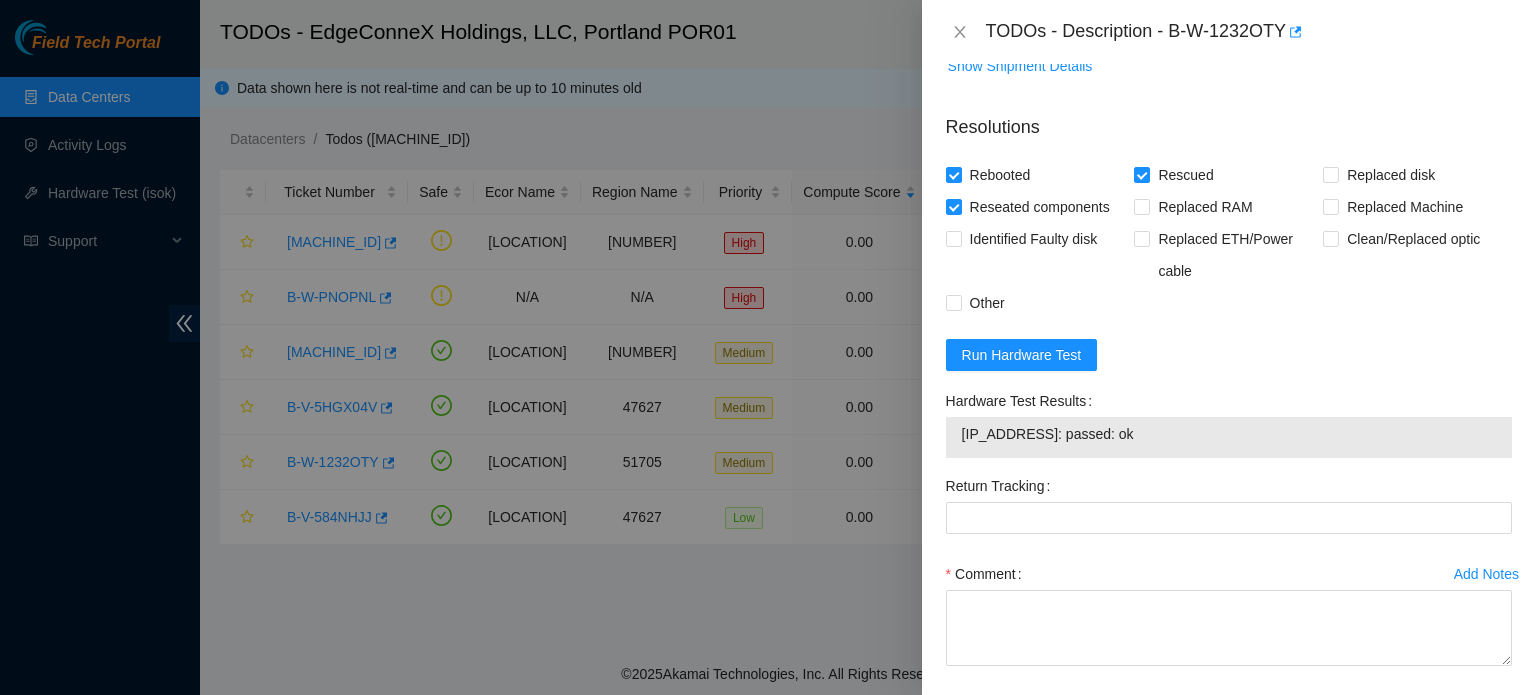 scroll, scrollTop: 792, scrollLeft: 0, axis: vertical 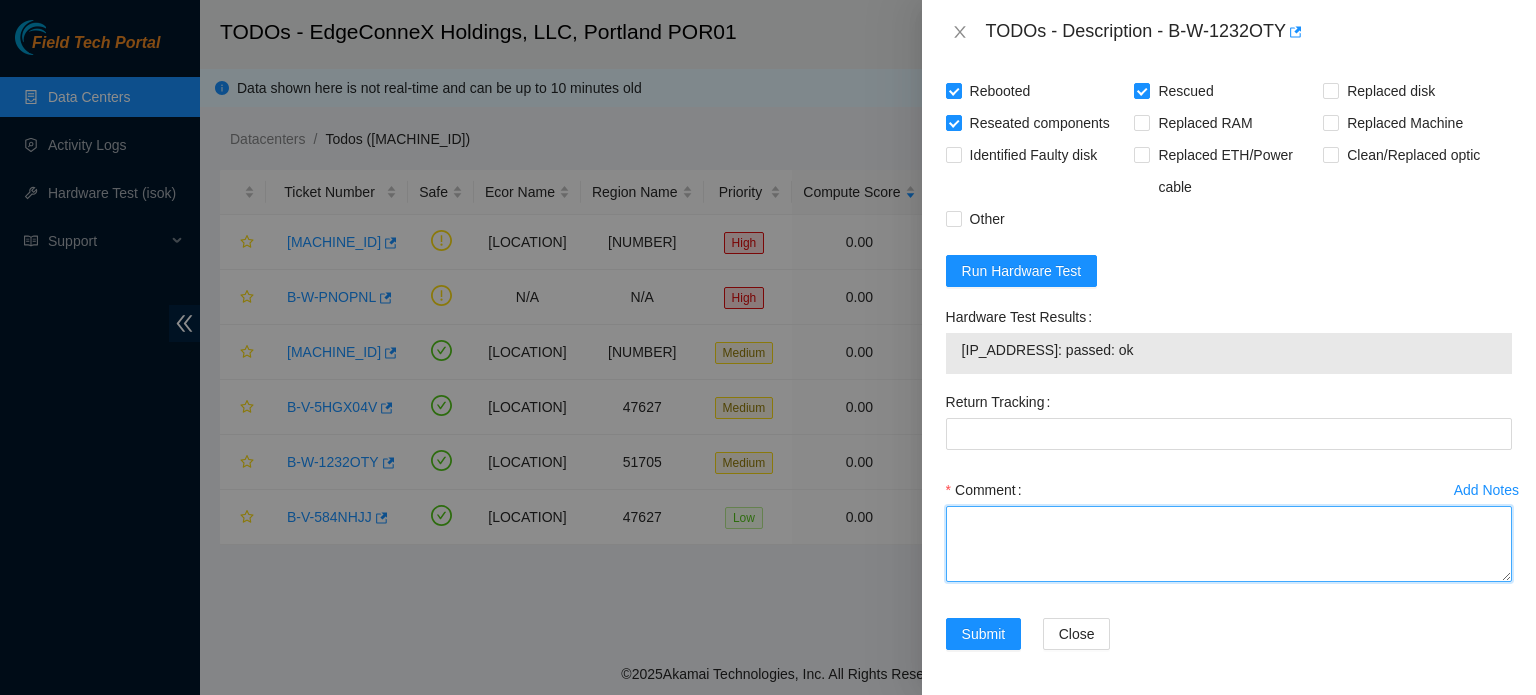 click on "Comment" at bounding box center (1229, 544) 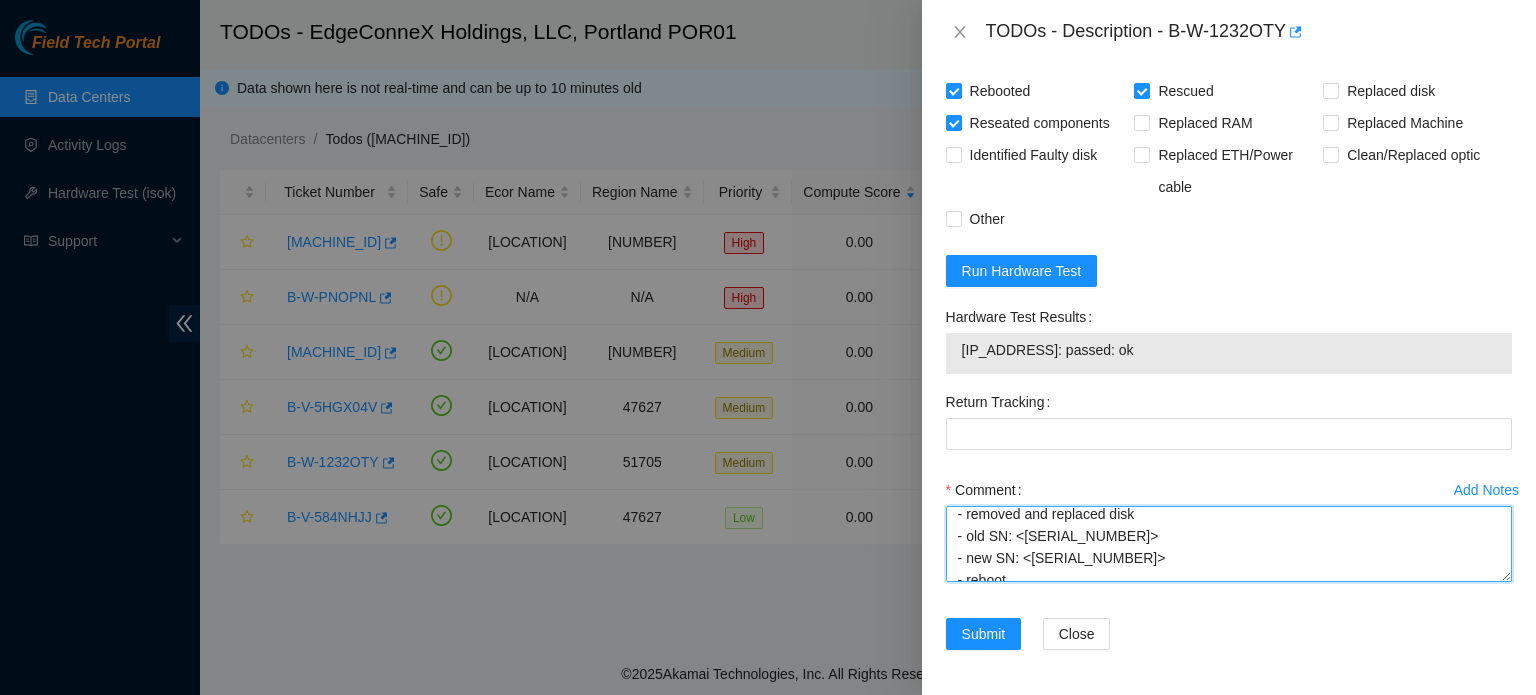 scroll, scrollTop: 39, scrollLeft: 0, axis: vertical 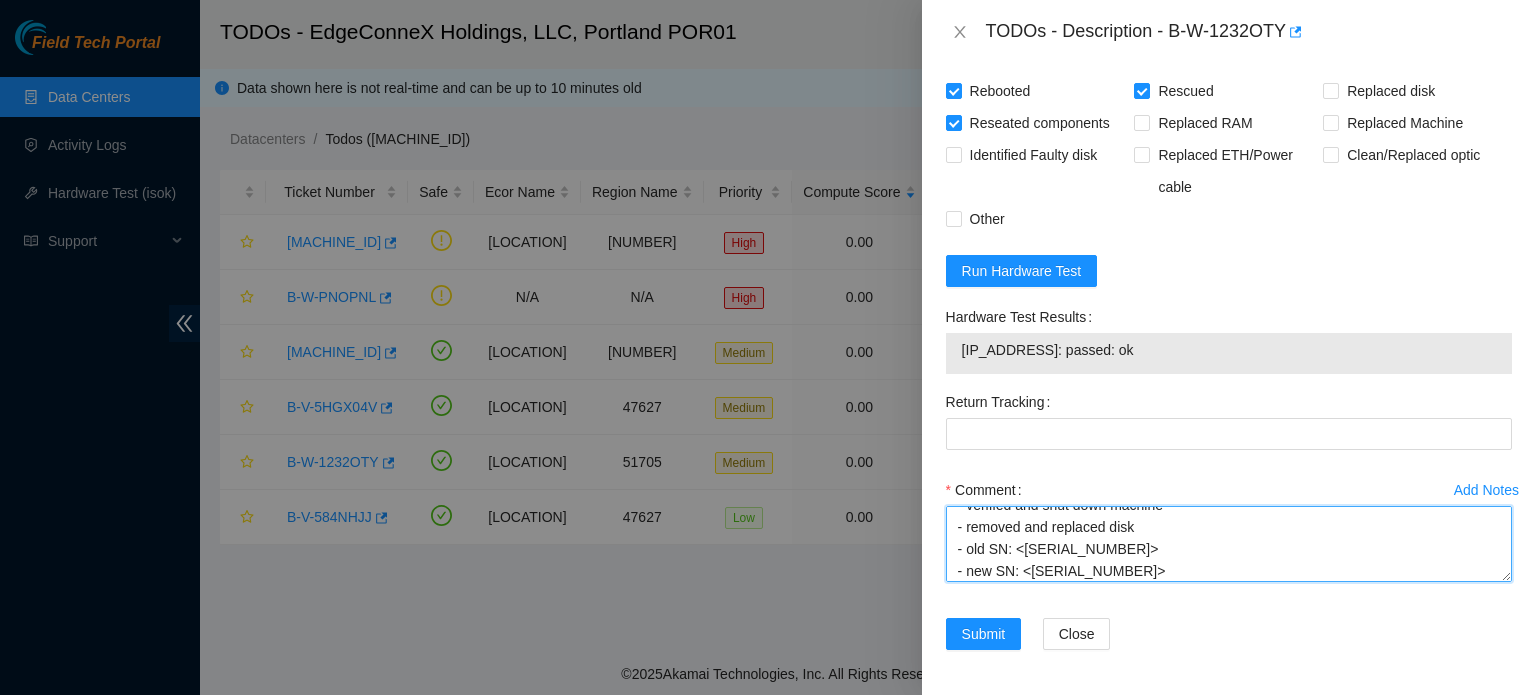 click on "NOCC Authorized: <name of the NOCC person>
- verified and shut down machine
- removed and replaced disk
- old SN: <old disk's serial number>
- new SN: <new disk's serial number>
- reboot
- isok: <isok test output>" at bounding box center [1229, 544] 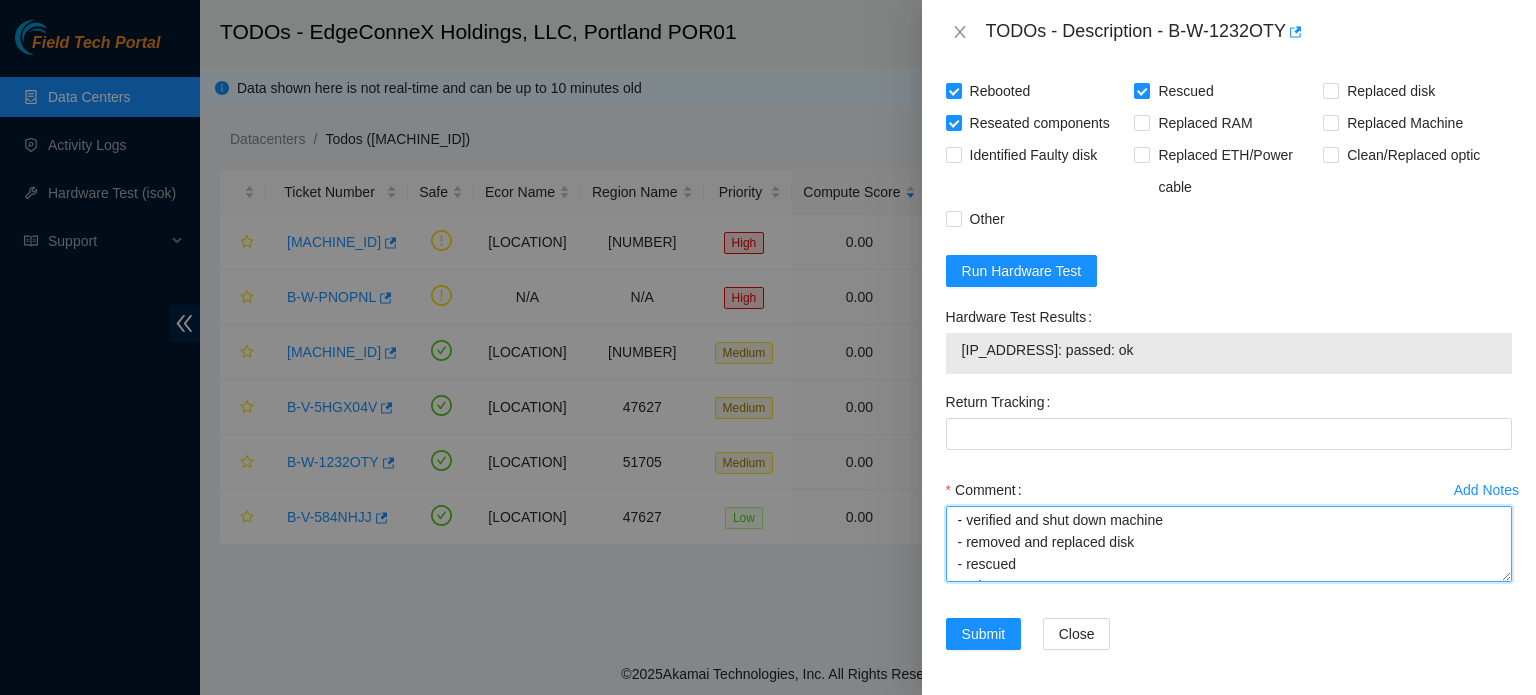 scroll, scrollTop: 22, scrollLeft: 0, axis: vertical 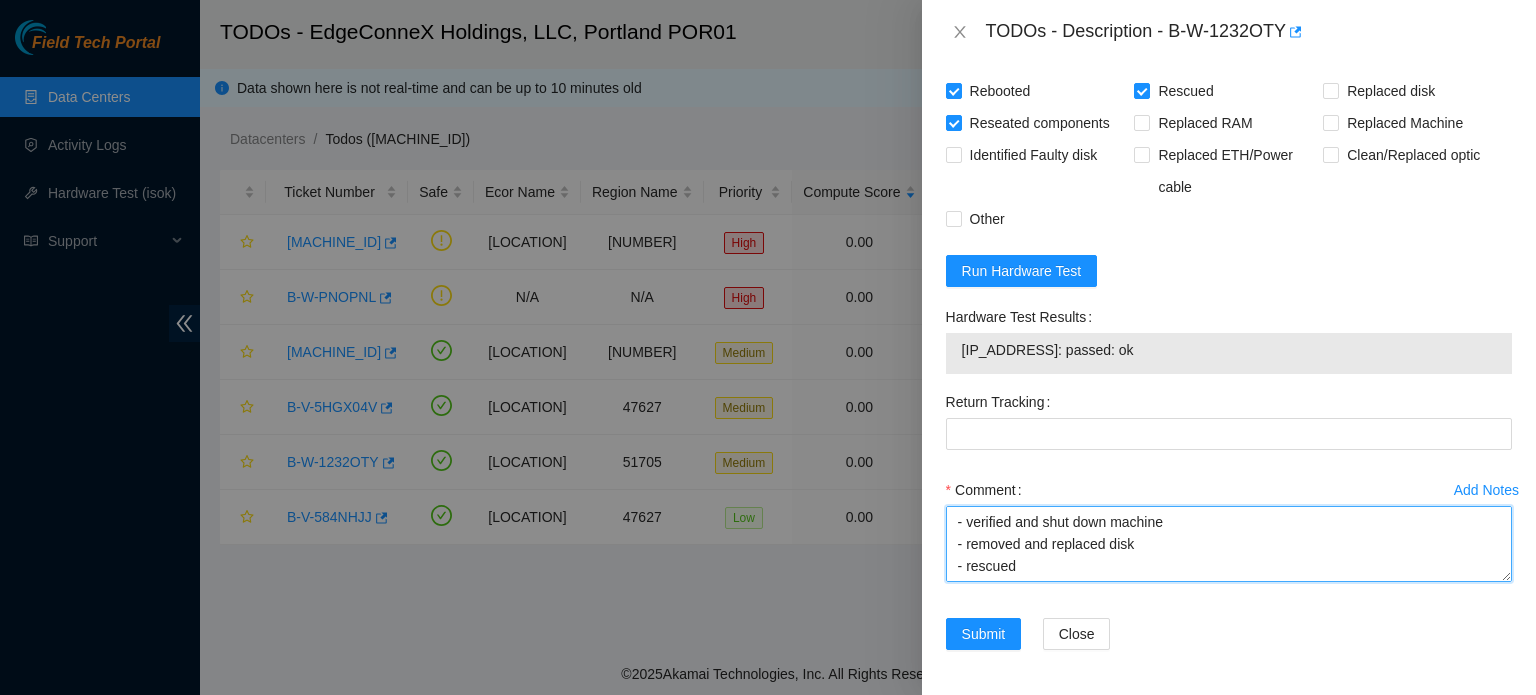 click on "NOCC Authorized: <name of the NOCC person>
- verified and shut down machine
- removed and replaced disk
- rescued
- reboot
- isok: <isok test output>" at bounding box center [1229, 544] 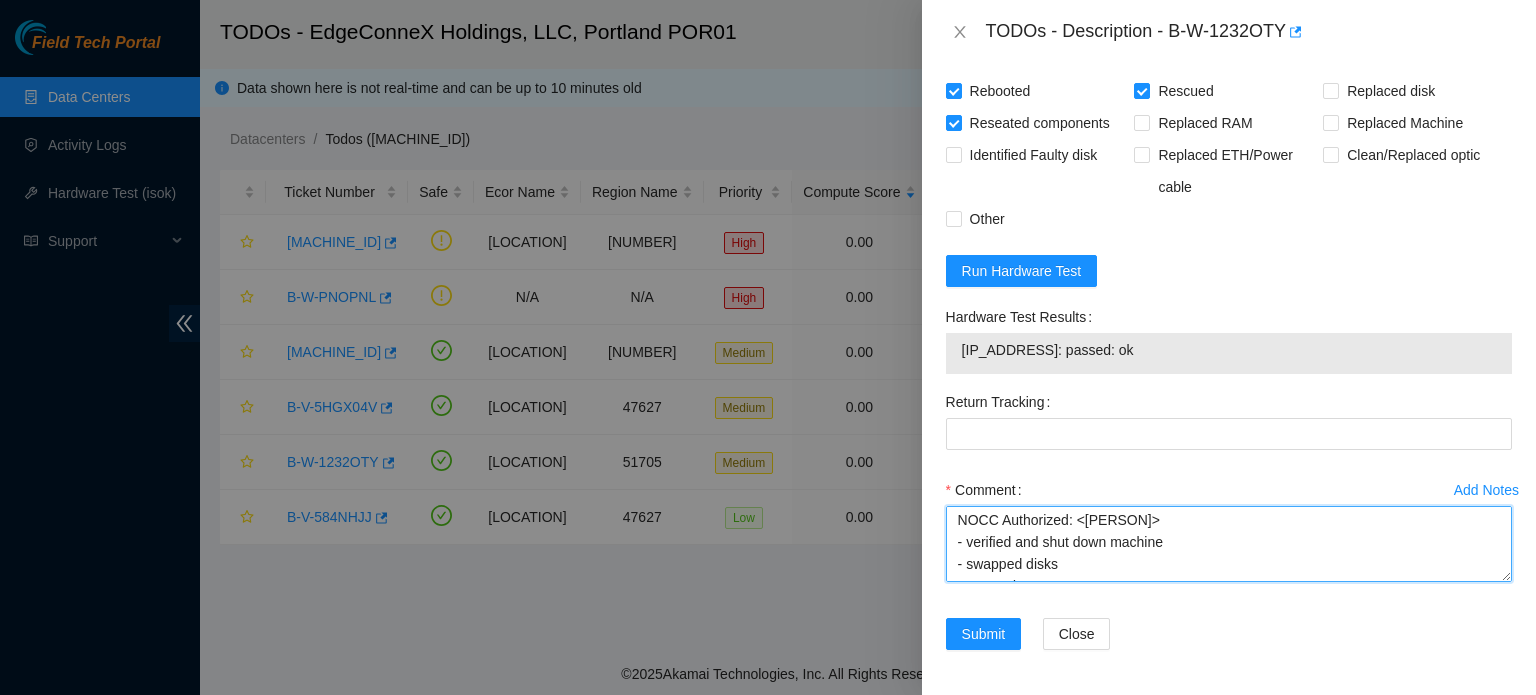 scroll, scrollTop: 0, scrollLeft: 0, axis: both 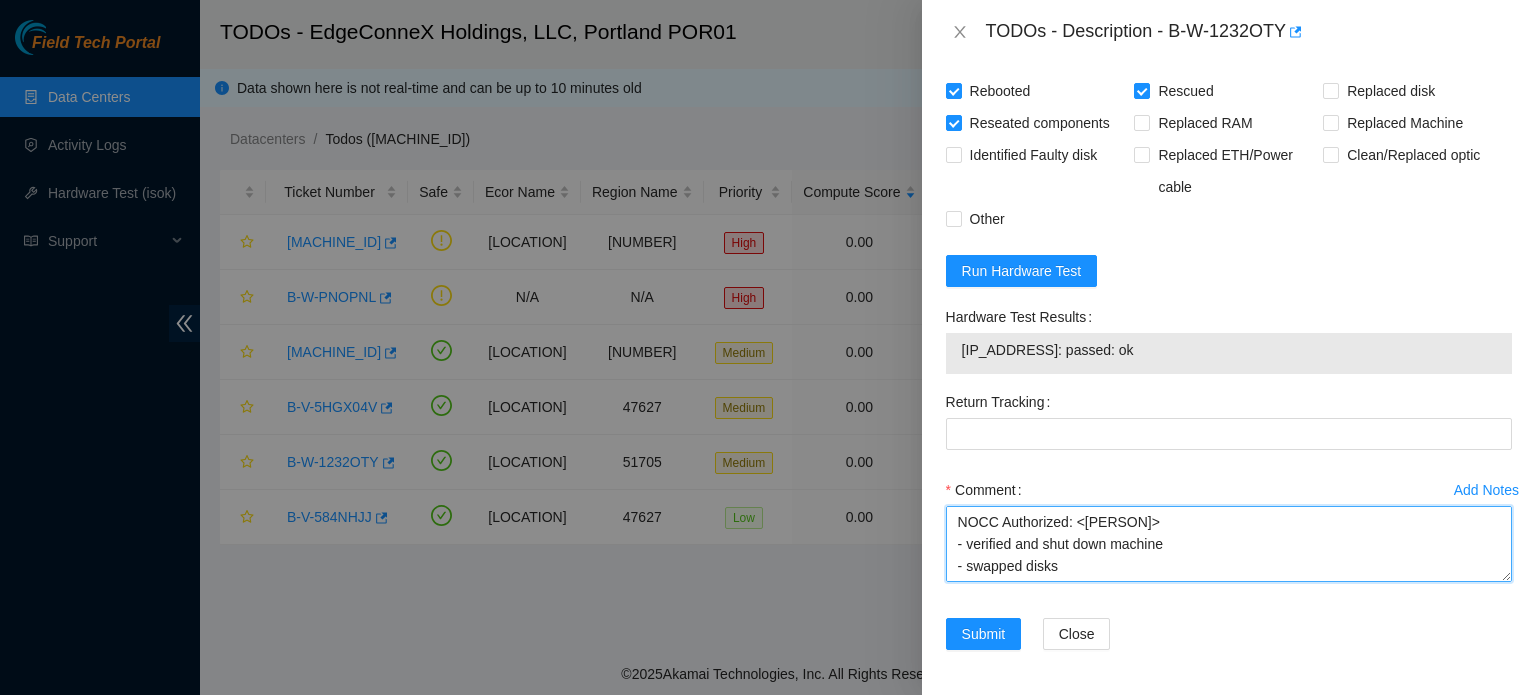 click on "NOCC Authorized: <name of the NOCC person>
- verified and shut down machine
- swapped disks
- rescued
- reboot
- isok: <isok test output>" at bounding box center [1229, 544] 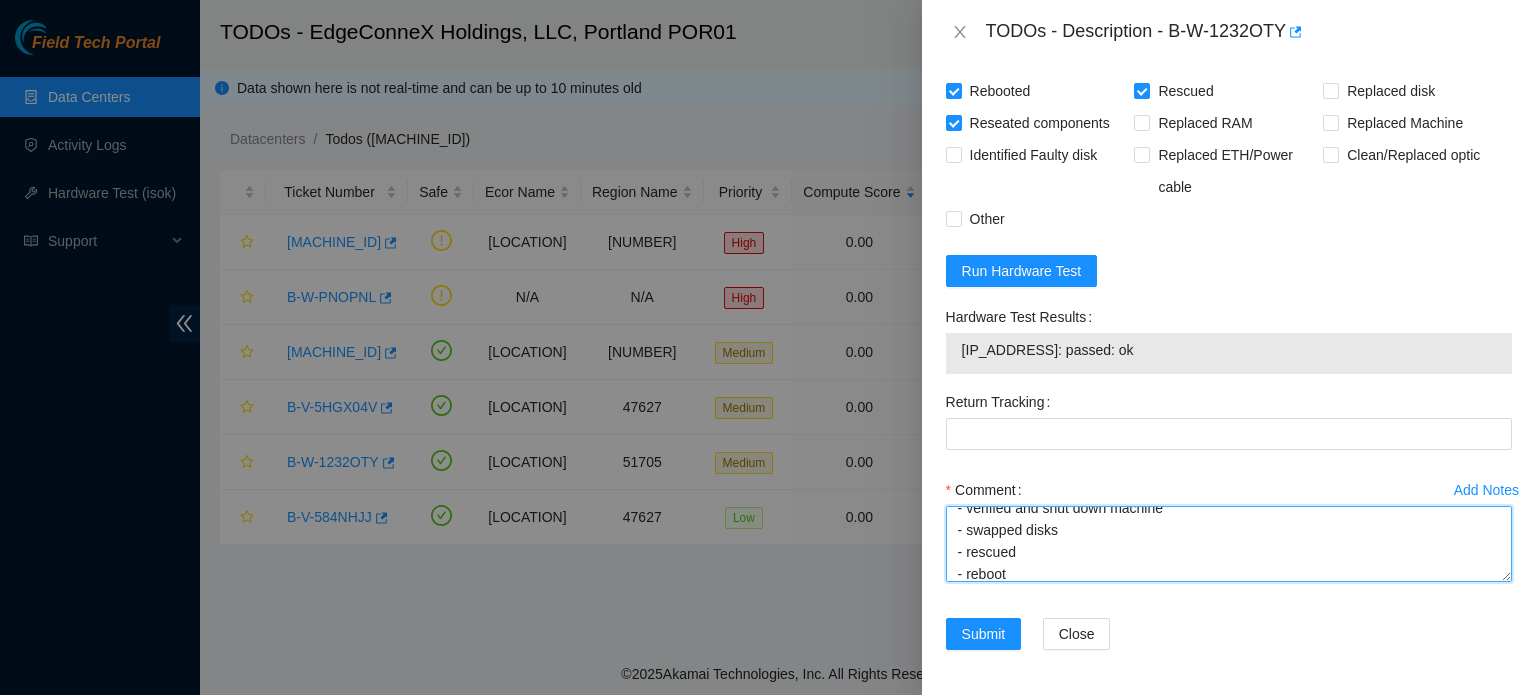 scroll, scrollTop: 65, scrollLeft: 0, axis: vertical 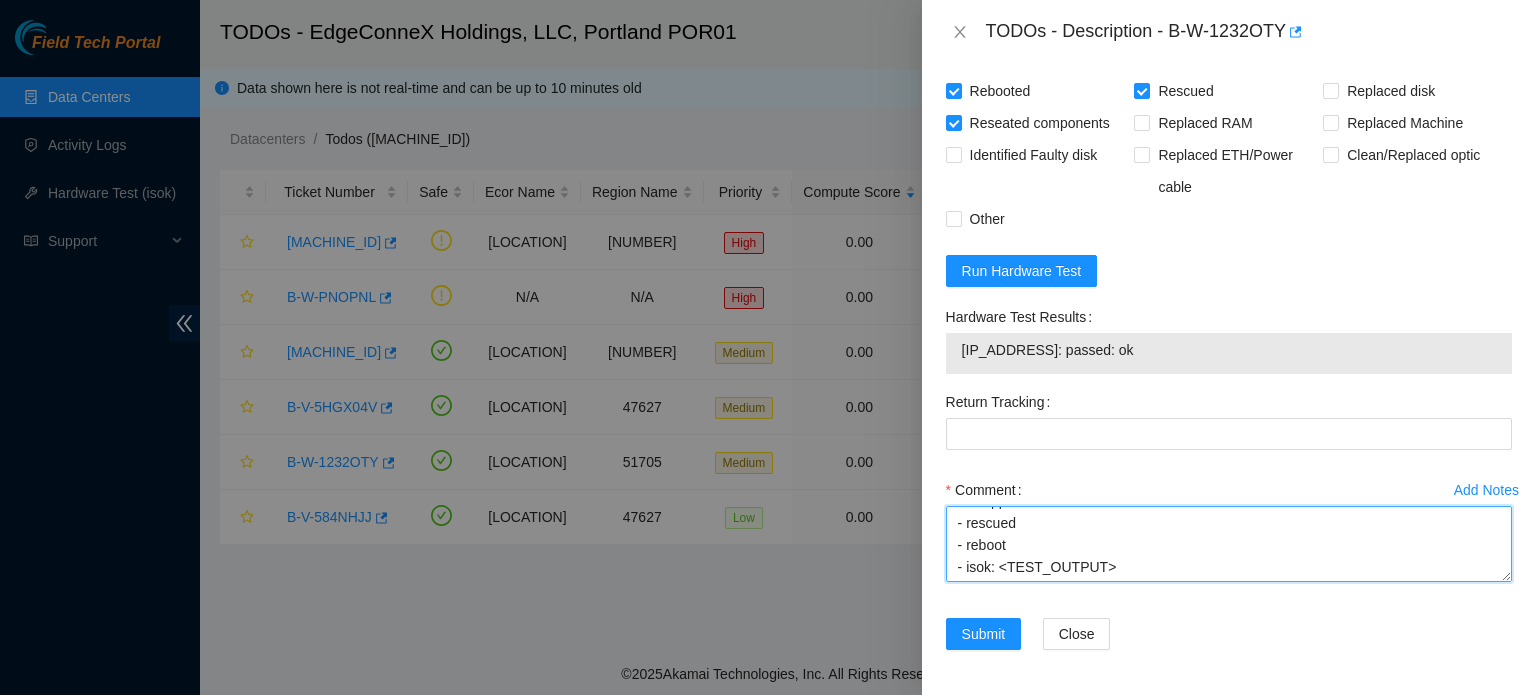 click on "NOCC Authorized: <IBENAHAL>
- verified and shut down machine
- swapped disks
- rescued
- reboot
- isok: <isok test output>" at bounding box center [1229, 544] 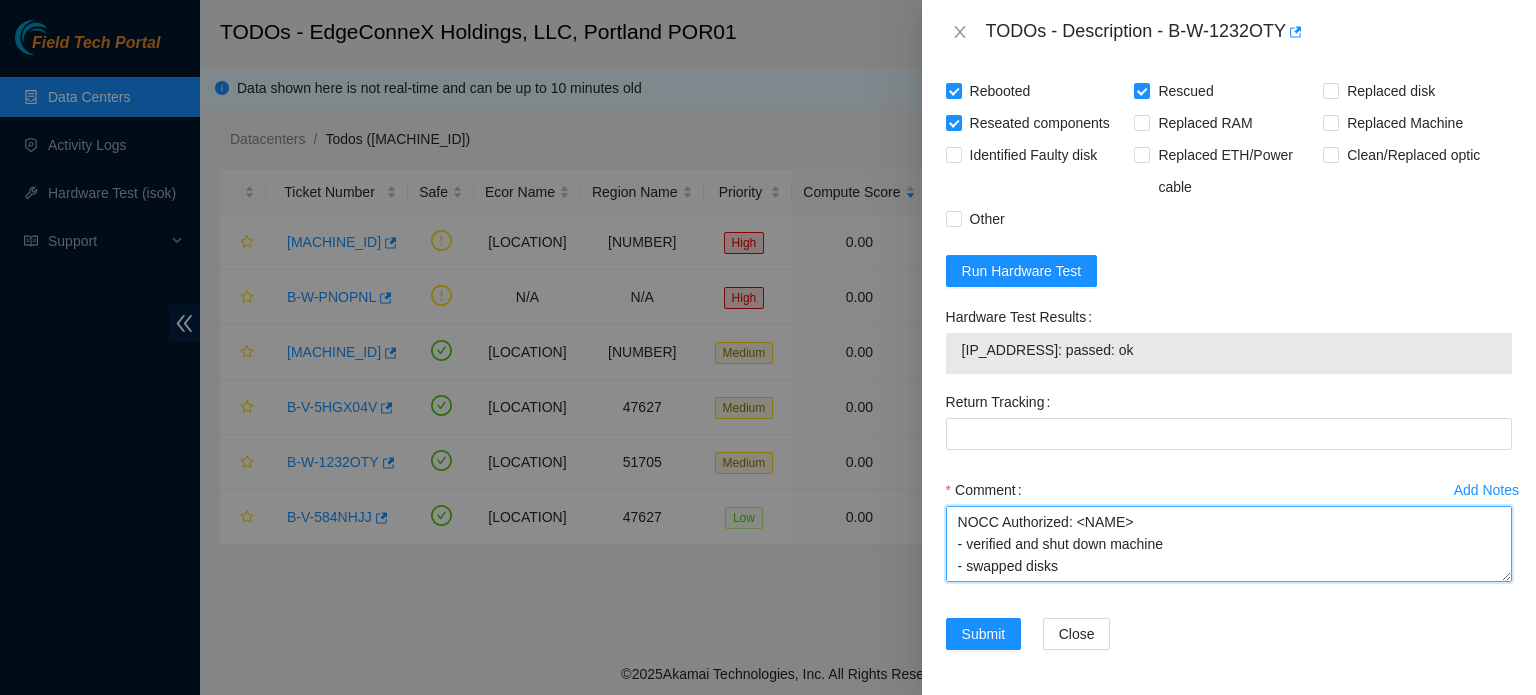 scroll, scrollTop: 65, scrollLeft: 0, axis: vertical 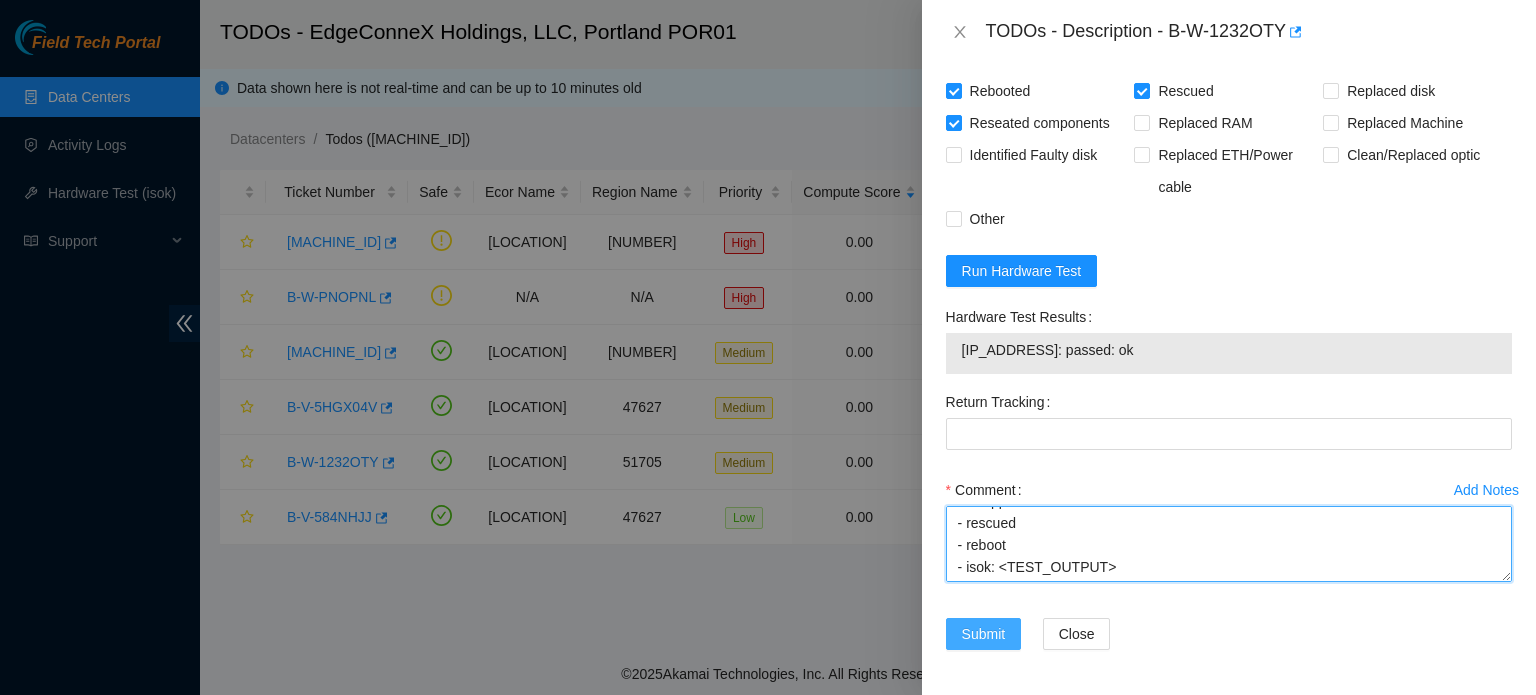 type on "NOCC Authorized: <IBENAHAL>
- verified and shut down machine
- swapped disks
- rescued
- reboot
- isok: <passed ok>" 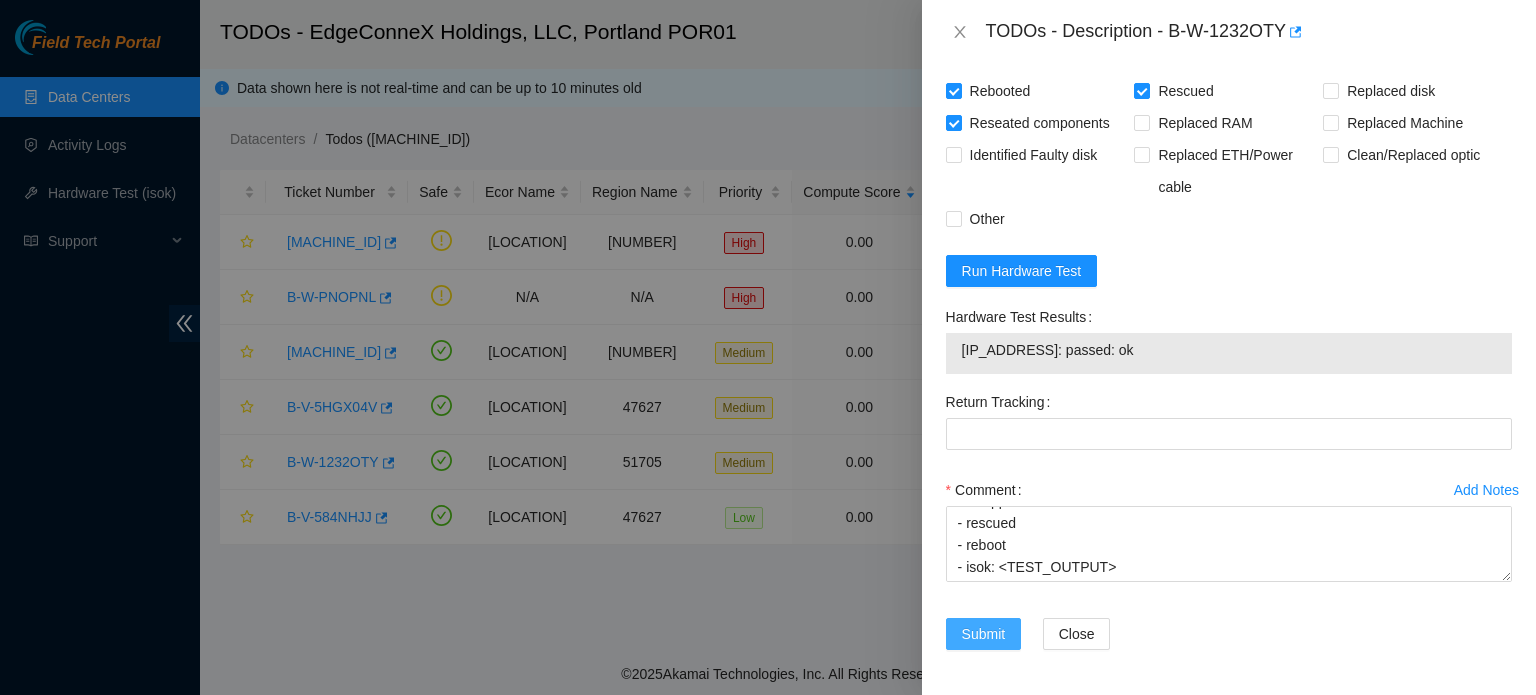 click on "Submit" at bounding box center (984, 634) 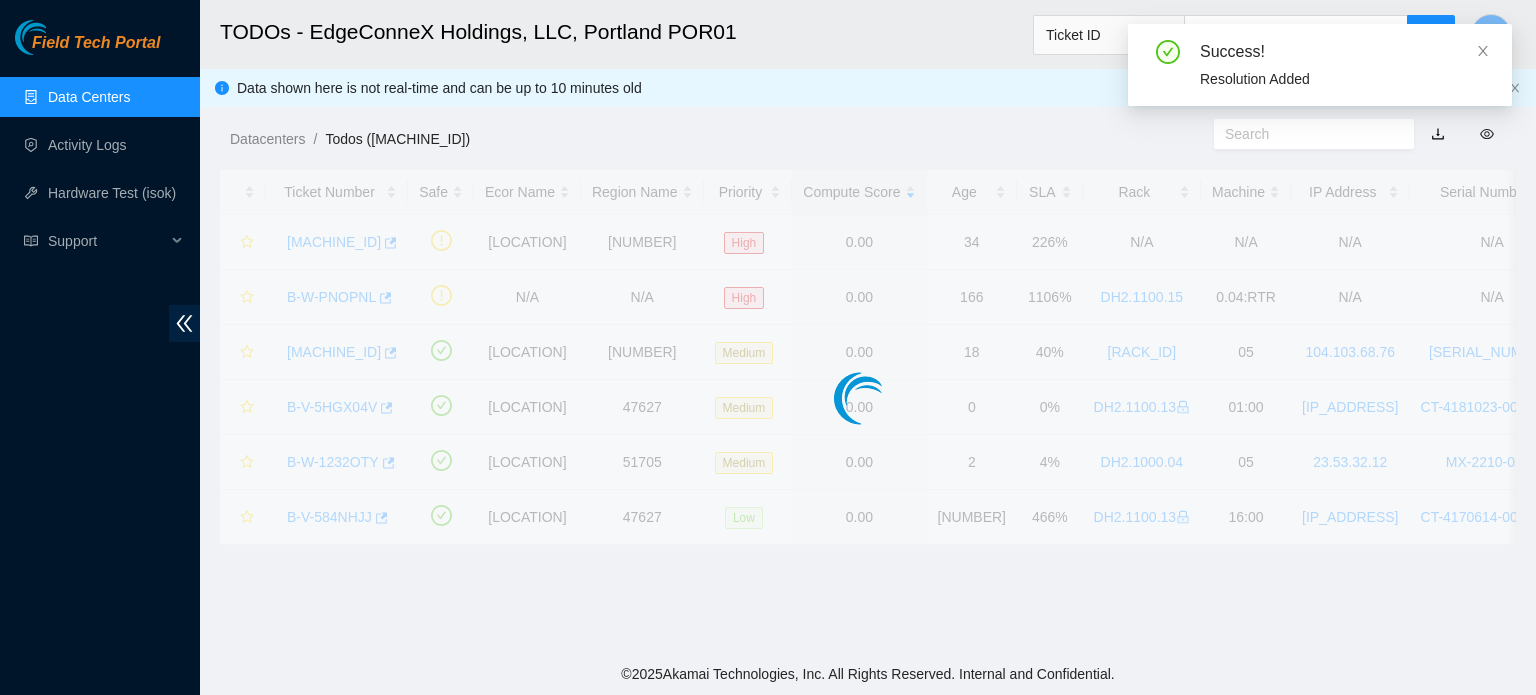 scroll, scrollTop: 548, scrollLeft: 0, axis: vertical 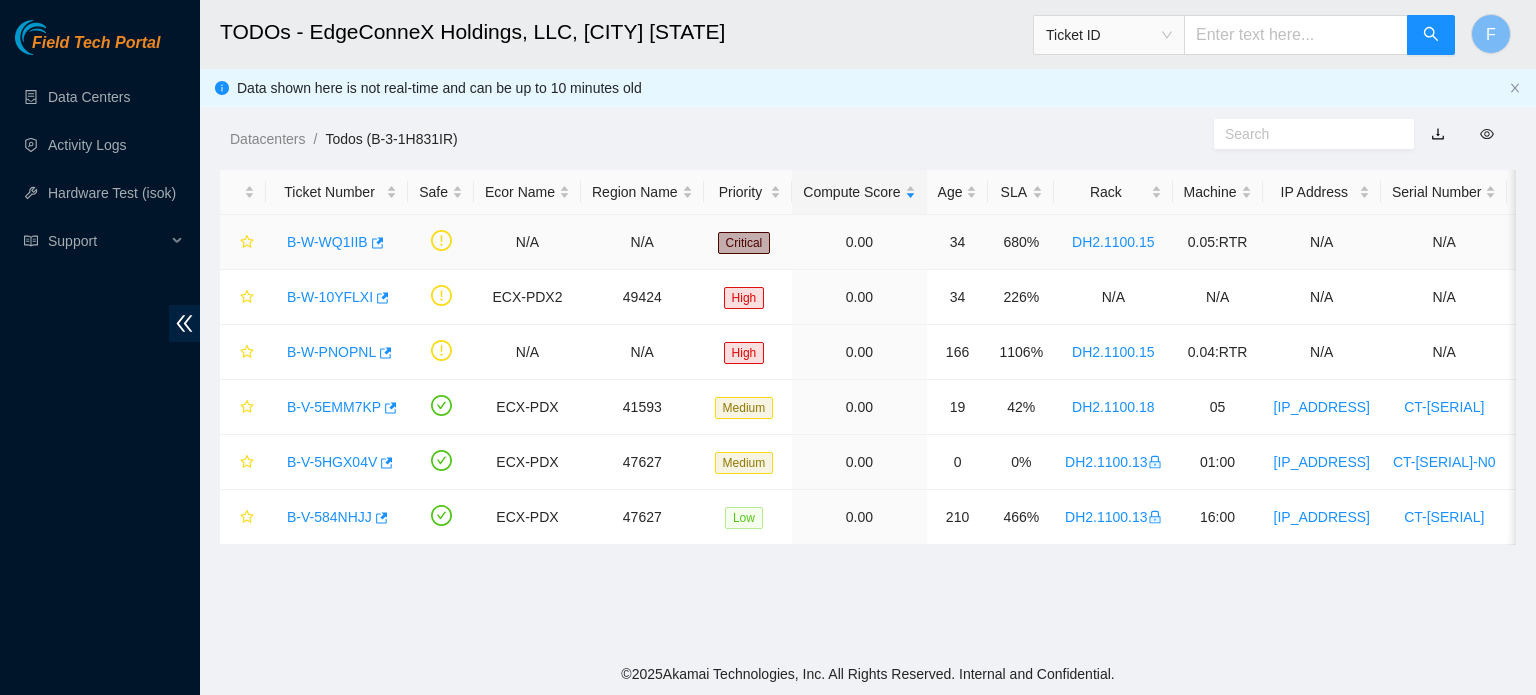 click on "B-W-WQ1IIB" at bounding box center [327, 242] 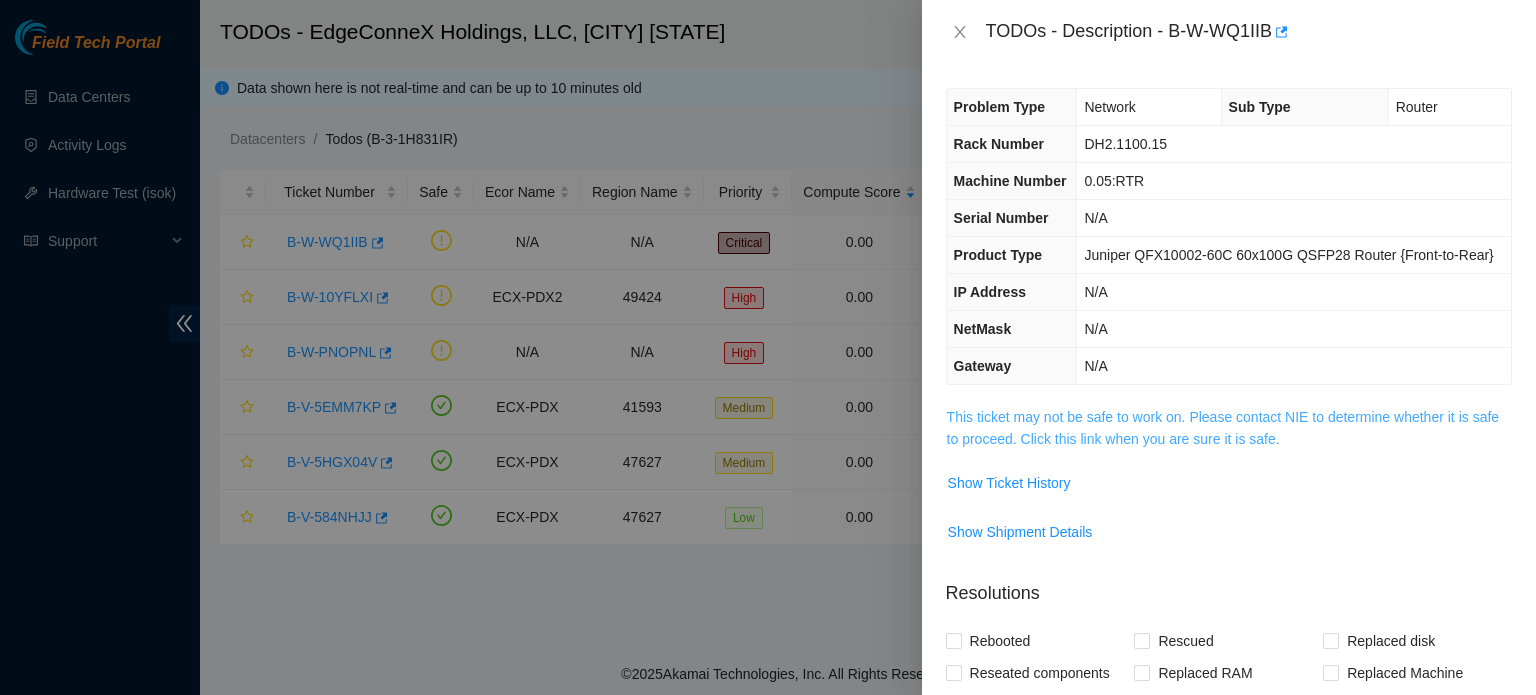 click on "This ticket may not be safe to work on. Please contact NIE to determine whether it is safe to proceed. Click this link when you are sure it is safe." at bounding box center [1223, 428] 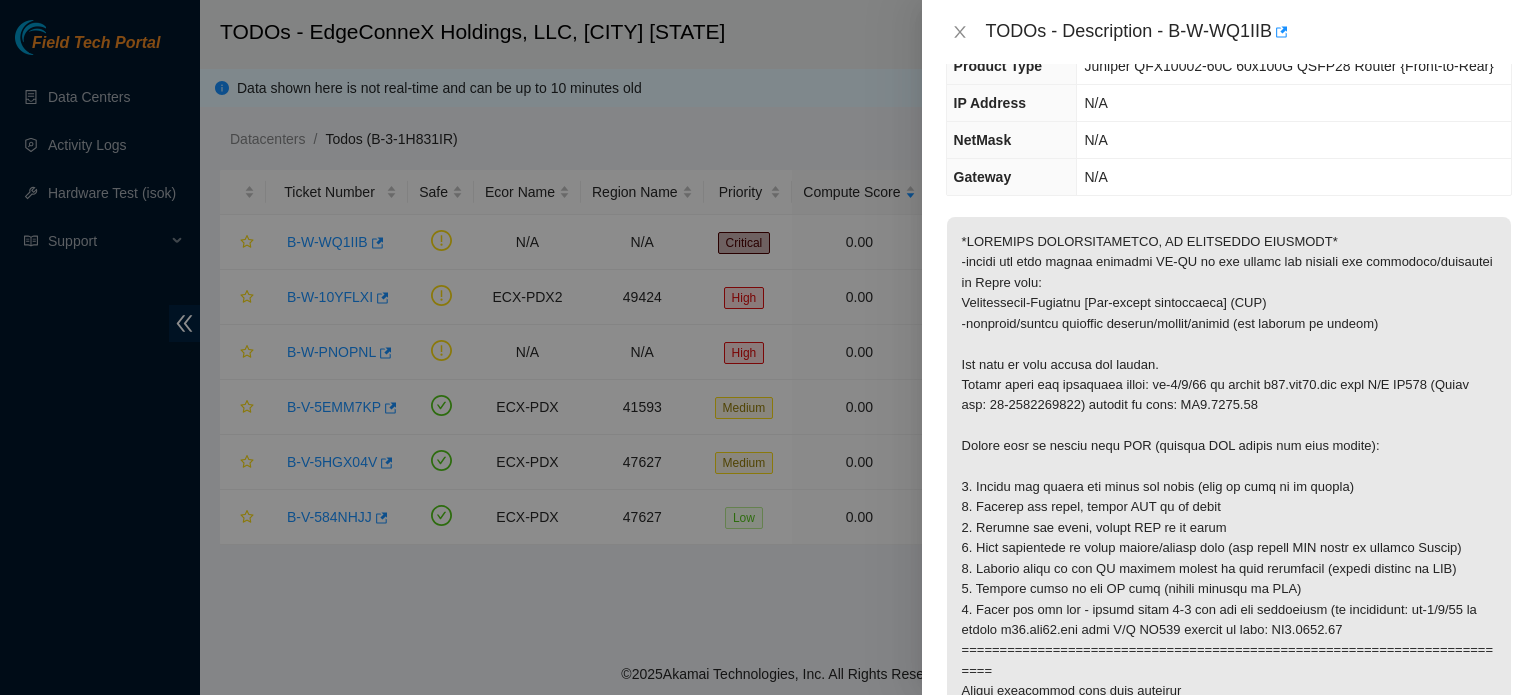 scroll, scrollTop: 191, scrollLeft: 0, axis: vertical 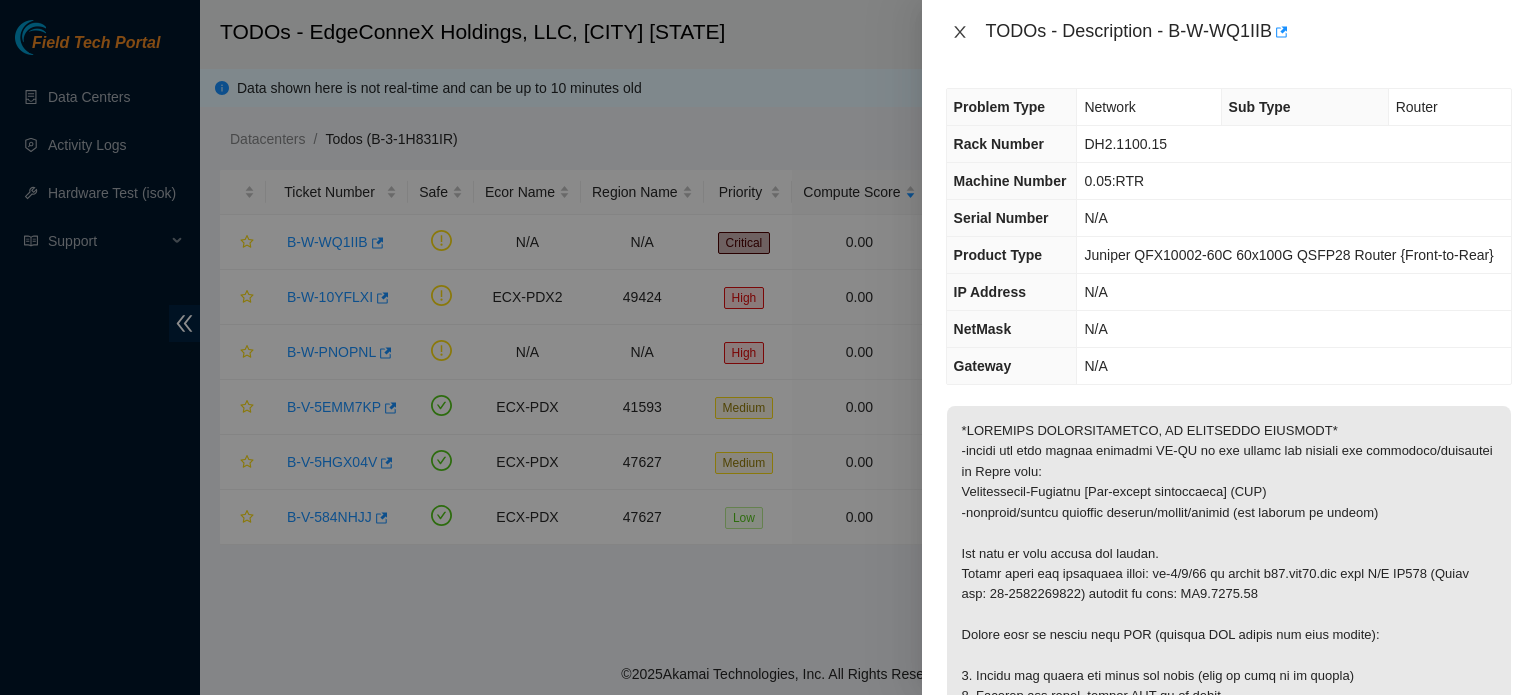 click 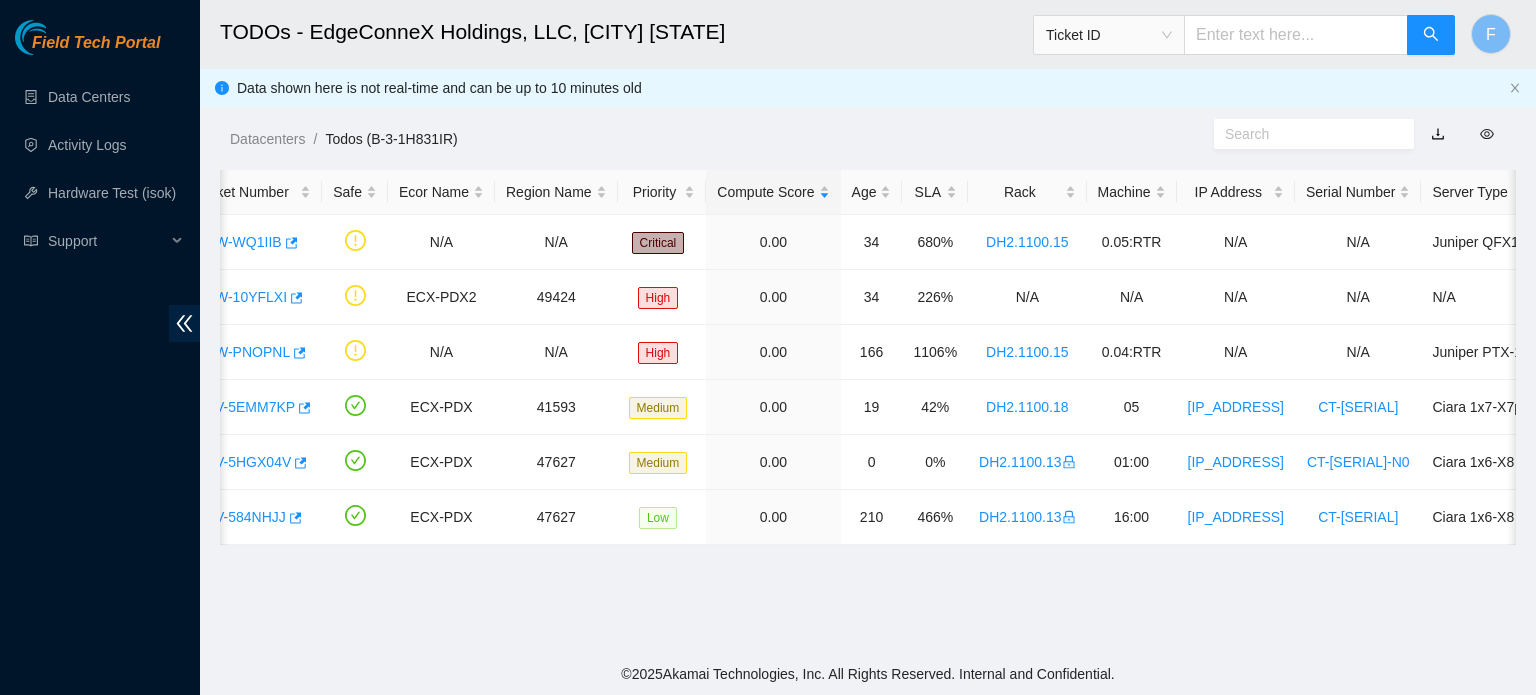 scroll, scrollTop: 0, scrollLeft: 0, axis: both 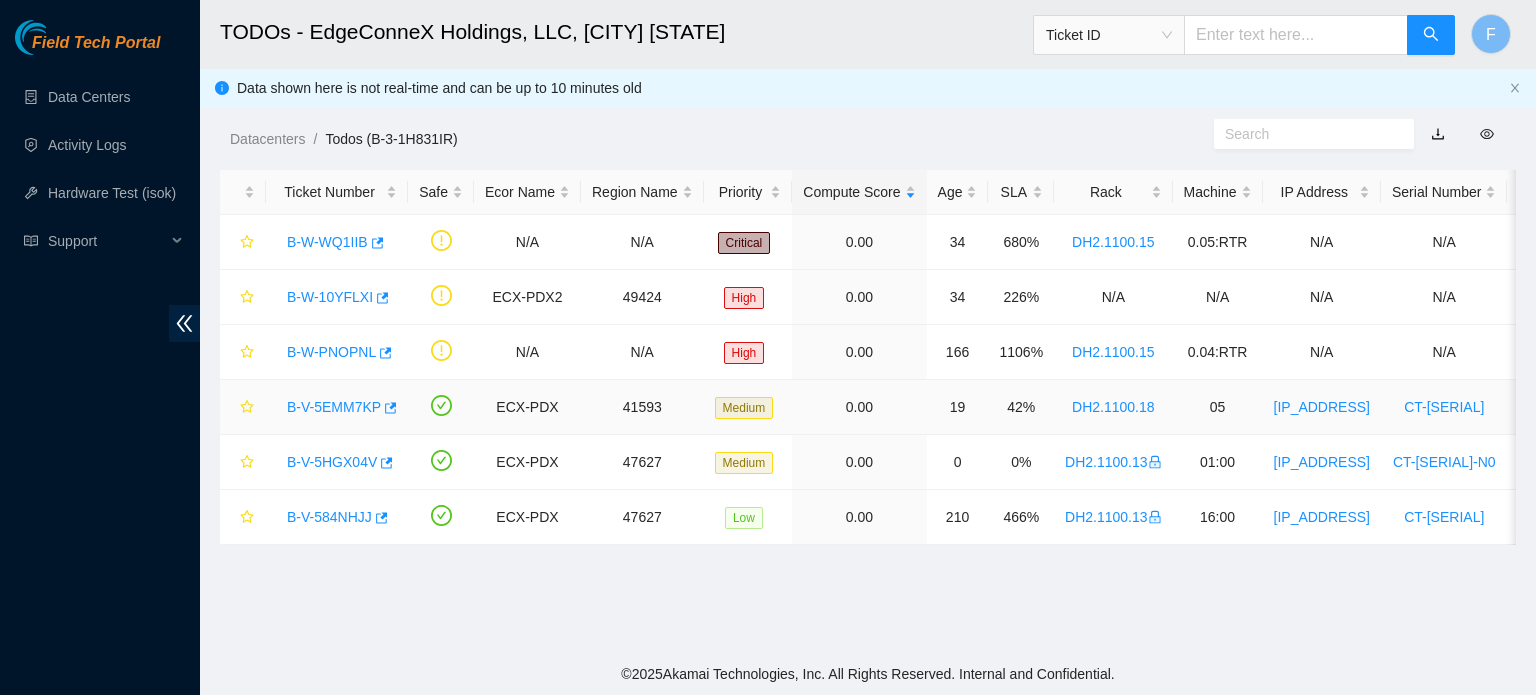 click on "B-V-5EMM7KP" at bounding box center (334, 407) 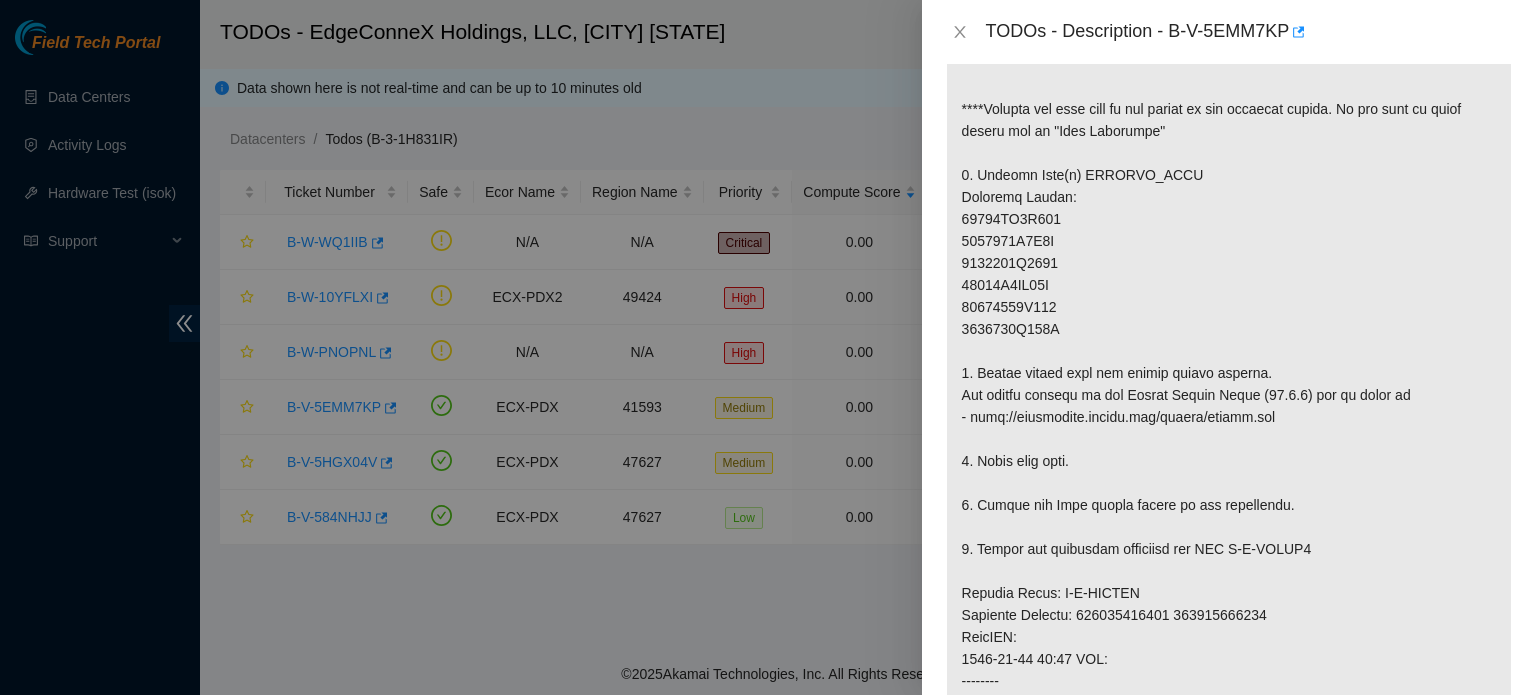 scroll, scrollTop: 505, scrollLeft: 0, axis: vertical 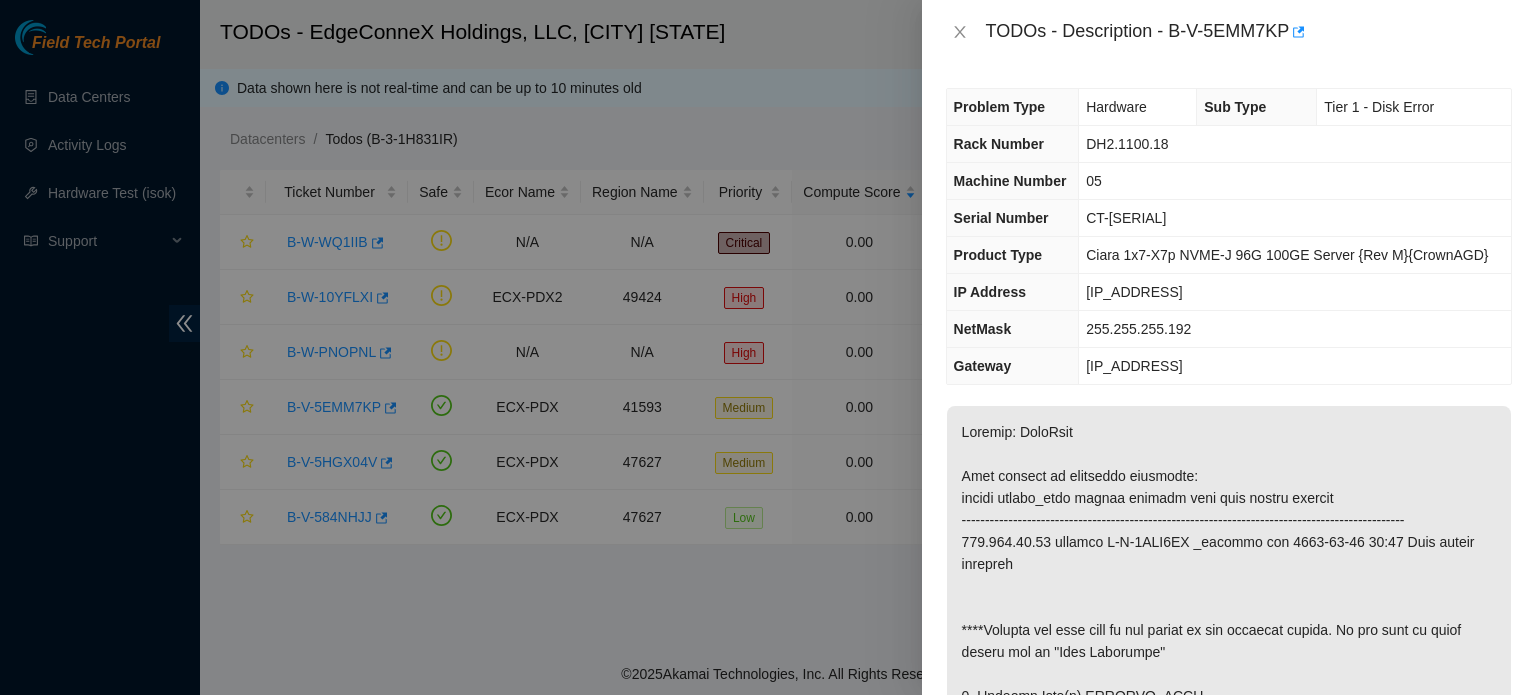 click on "TODOs - Description - [PRODUCT_CODE]" at bounding box center (1249, 32) 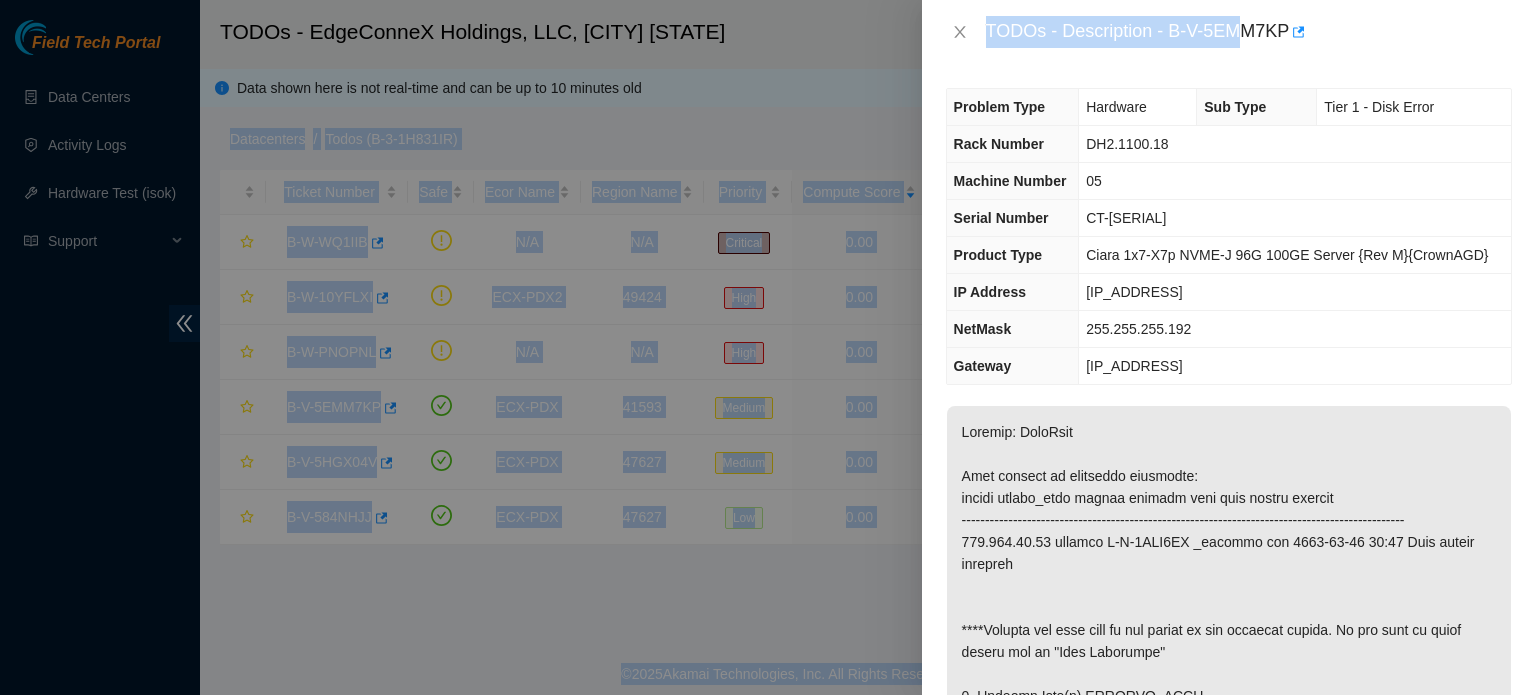 click on "Field Tech Portal Data Centers Activity Logs Hardware Test (isok) Support   TODOs - EdgeConneX Holdings, LLC, Portland POR01    Ticket ID F Data shown here is not real-time and can be up to 10 minutes old Datacenters / Todos (B-3-1H831IR) / Ticket Number Safe Ecor Name Region Name Priority Compute Score Age SLA Rack Machine IP Address Serial Number Server Type                               B-W-WQ1IIB N/A N/A Critical 0.00 34 680%  DH2.1100.15    0.05:RTR N/A N/A Juniper QFX10002-60C 60x100G QSFP28 Router {Front-to-Rear}   B-W-10YFLXI ECX-PDX2 49424 High 0.00 34 226% N/A N/A N/A N/A N/A   B-W-PNOPNL N/A N/A High 0.00 166 1106%  DH2.1100.15    0.04:RTR N/A N/A Juniper PTX-10001-36MR {Front-to-back airflow}   B-V-5EMM7KP ECX-PDX 41593 Medium 0.00 19 42%  DH2.1100.18    05 104.103.68.76 CT-4201026-00205 Ciara 1x7-X7p NVME-J 96G 100GE Server {Rev M}{CrownAGD}   B-V-5HGX04V ECX-PDX 47627 Medium 0.00 0 0% DH2.1100.13  01:00 104.103.68.116 CT-4181023-00110-N0 Ciara 1x6-X8 SSD-E Server {Rev F}   47627" at bounding box center [768, 347] 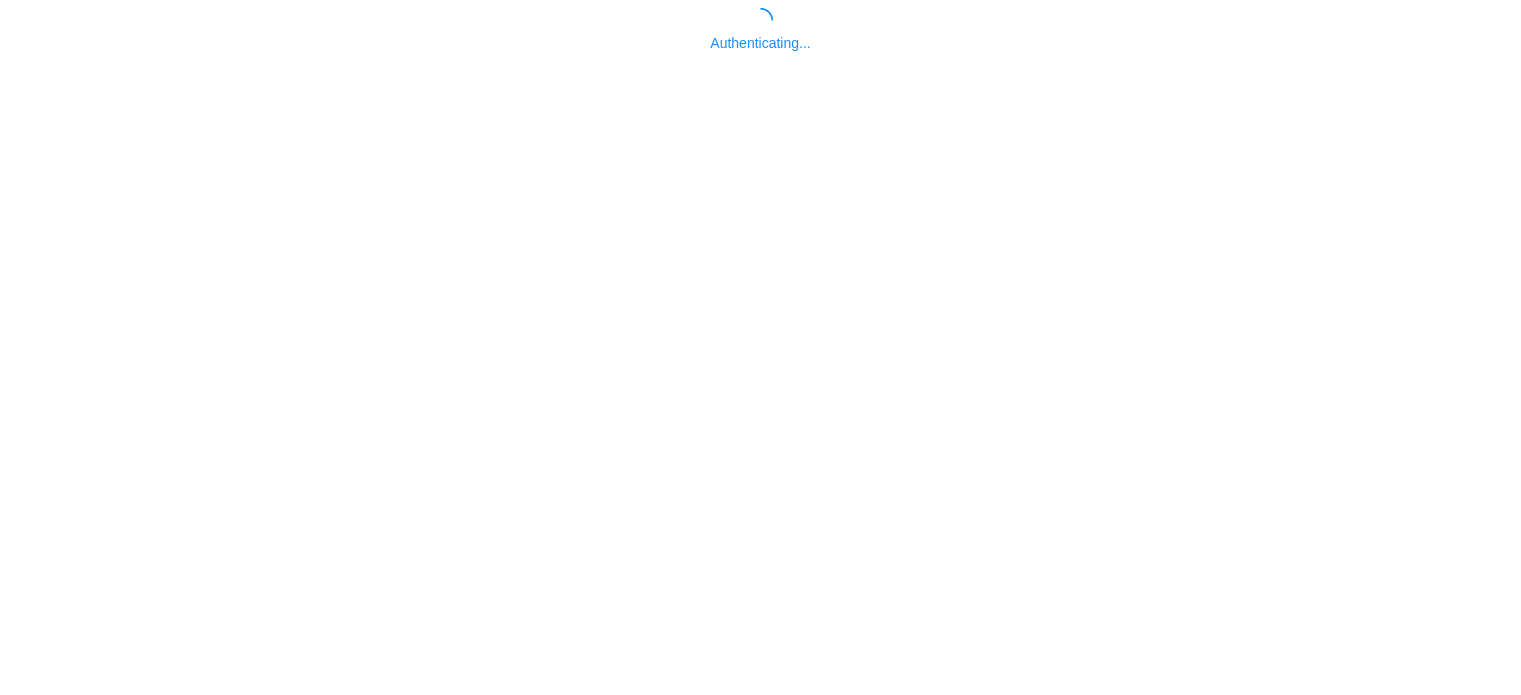scroll, scrollTop: 0, scrollLeft: 0, axis: both 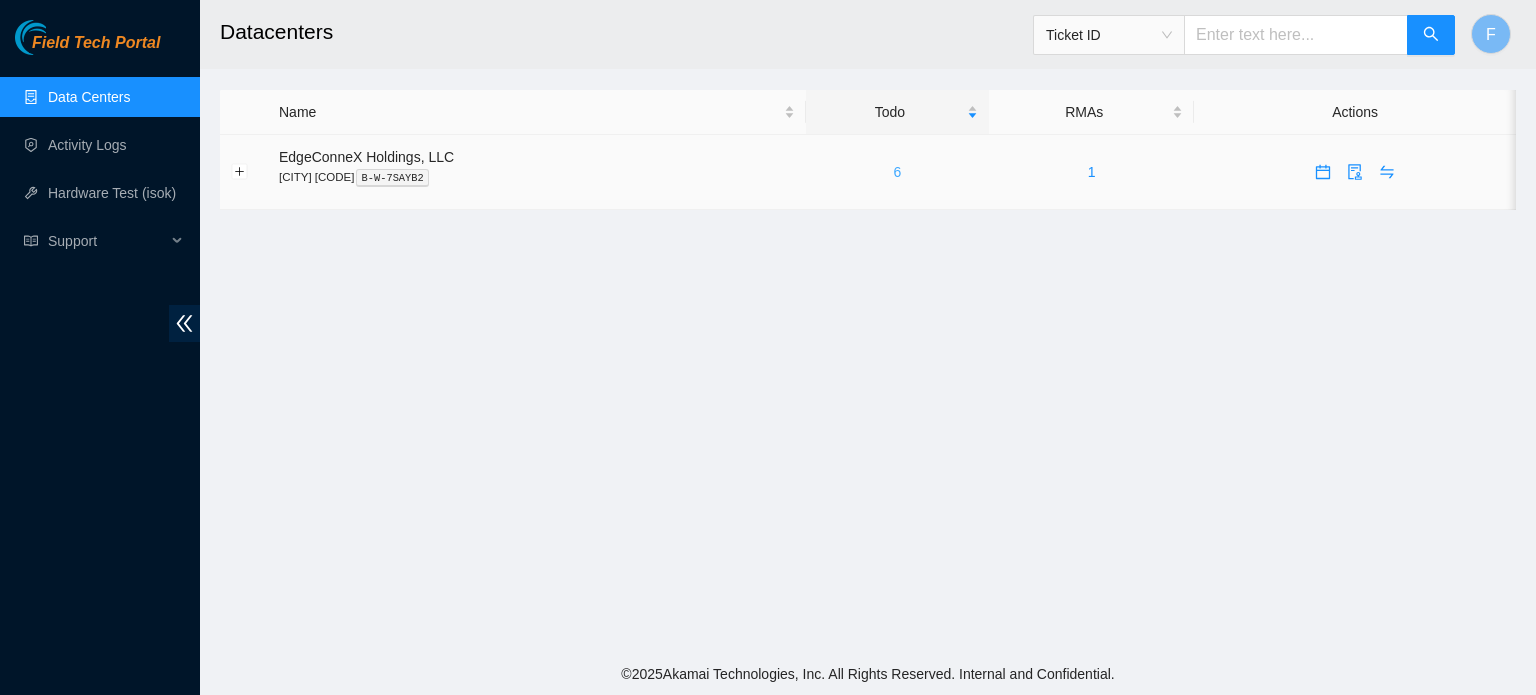 click on "6" at bounding box center (898, 172) 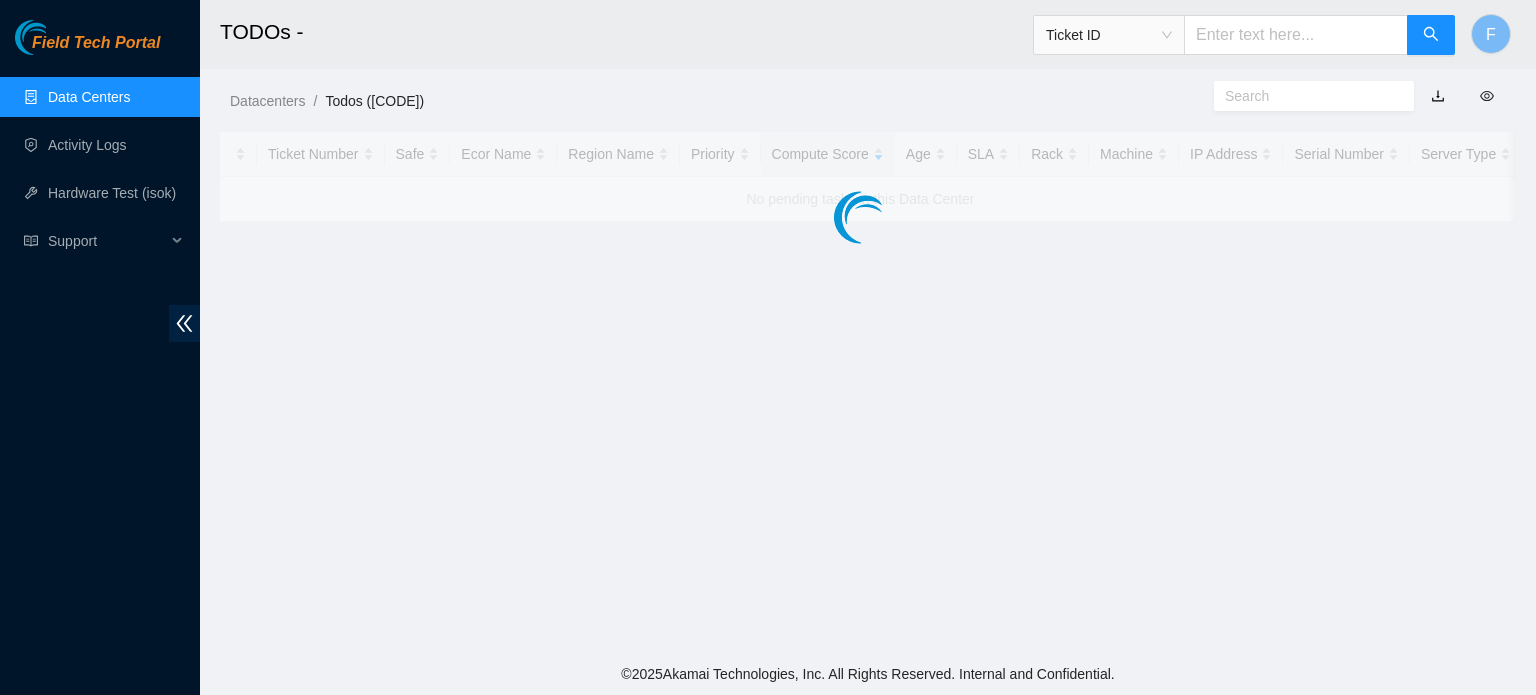 click at bounding box center [868, 177] 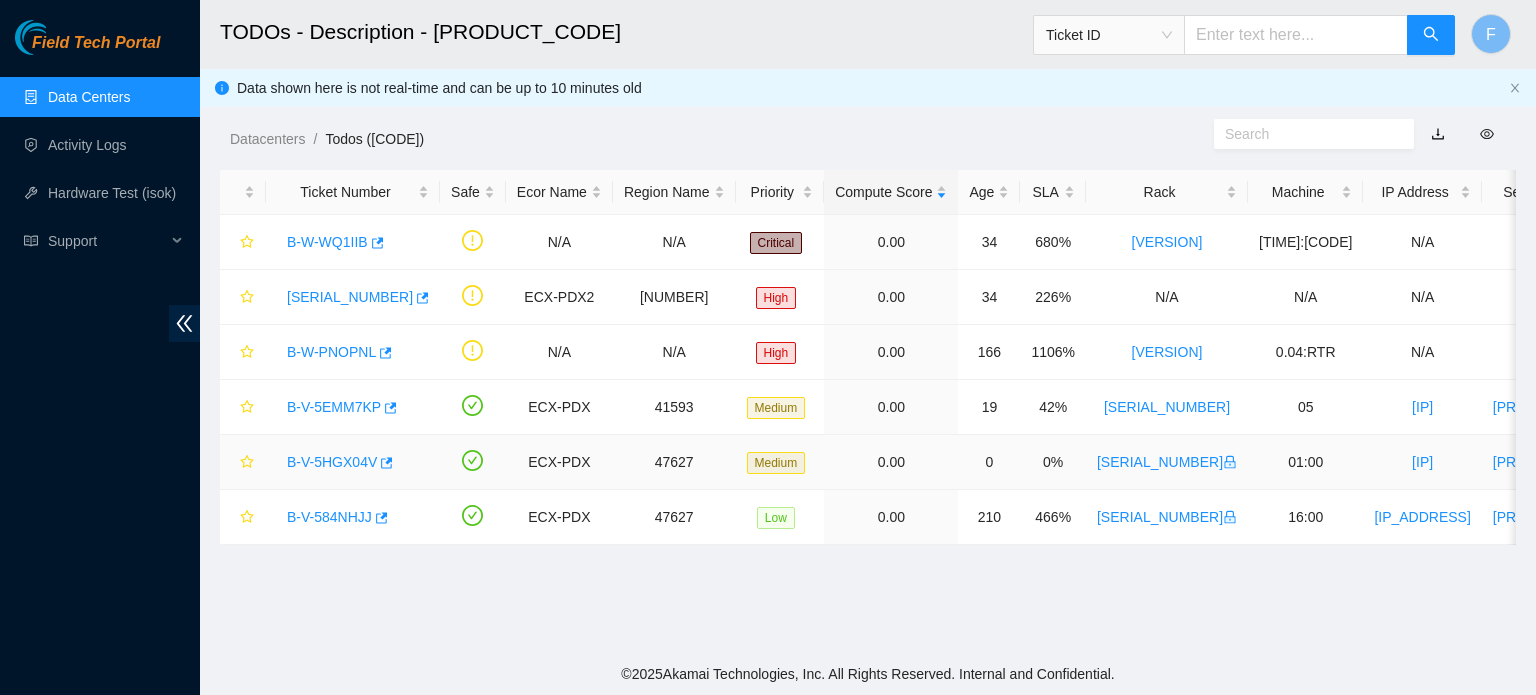 click on "0.00" at bounding box center (891, 462) 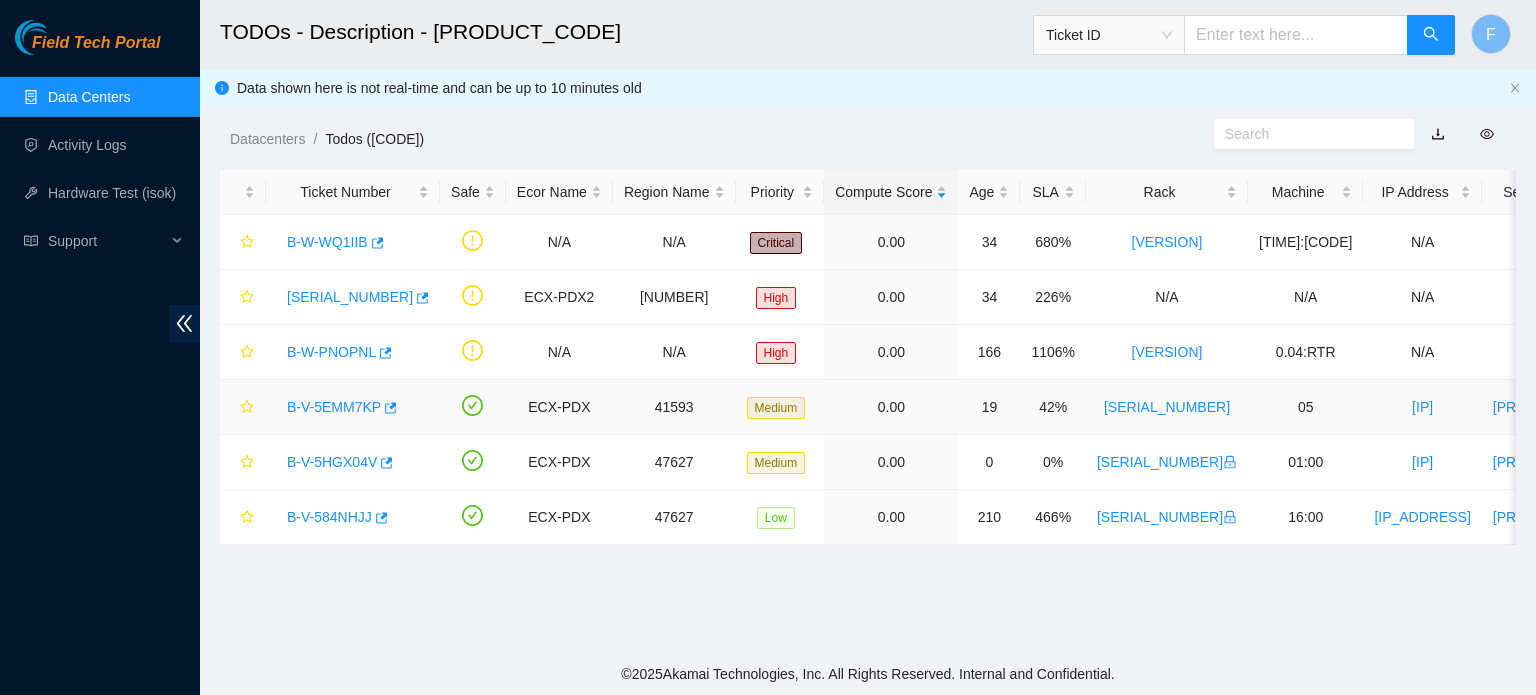 click on "B-V-5EMM7KP" at bounding box center (334, 407) 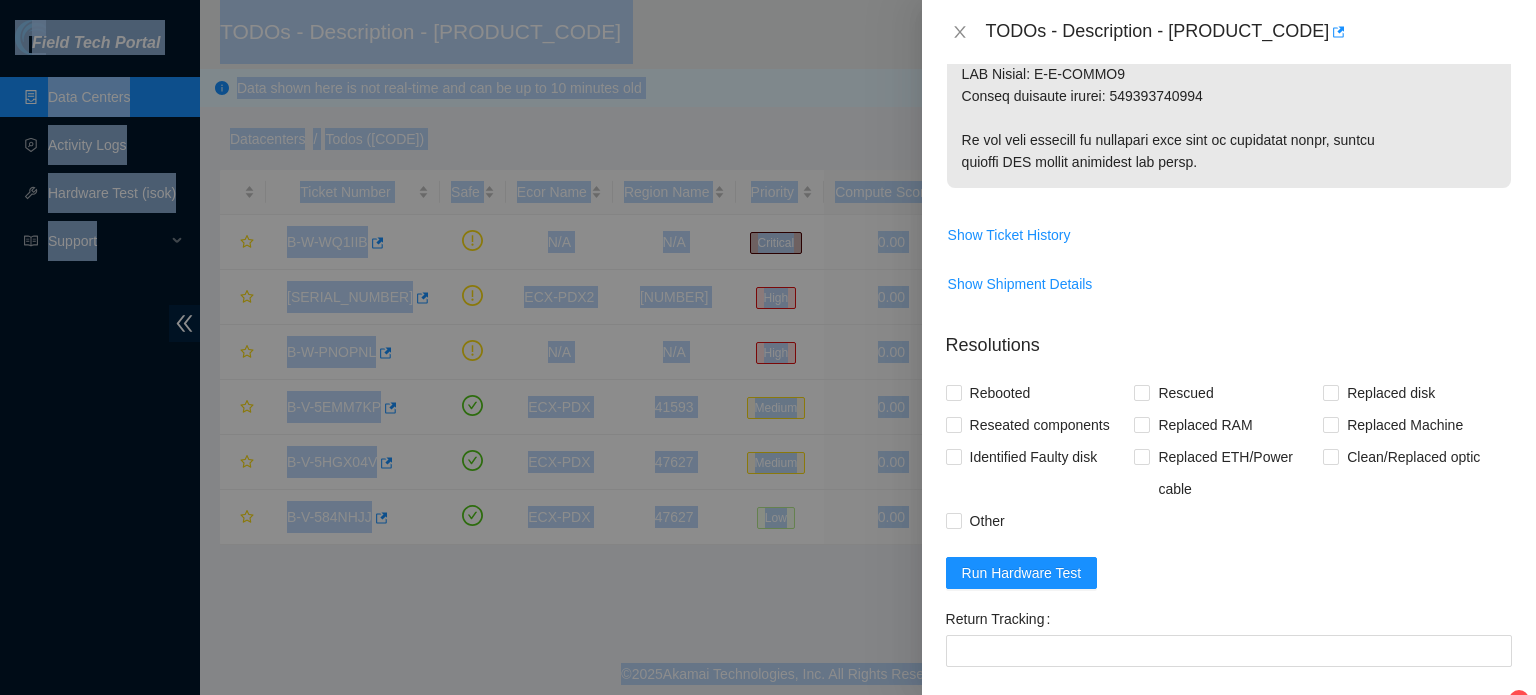 scroll, scrollTop: 1723, scrollLeft: 0, axis: vertical 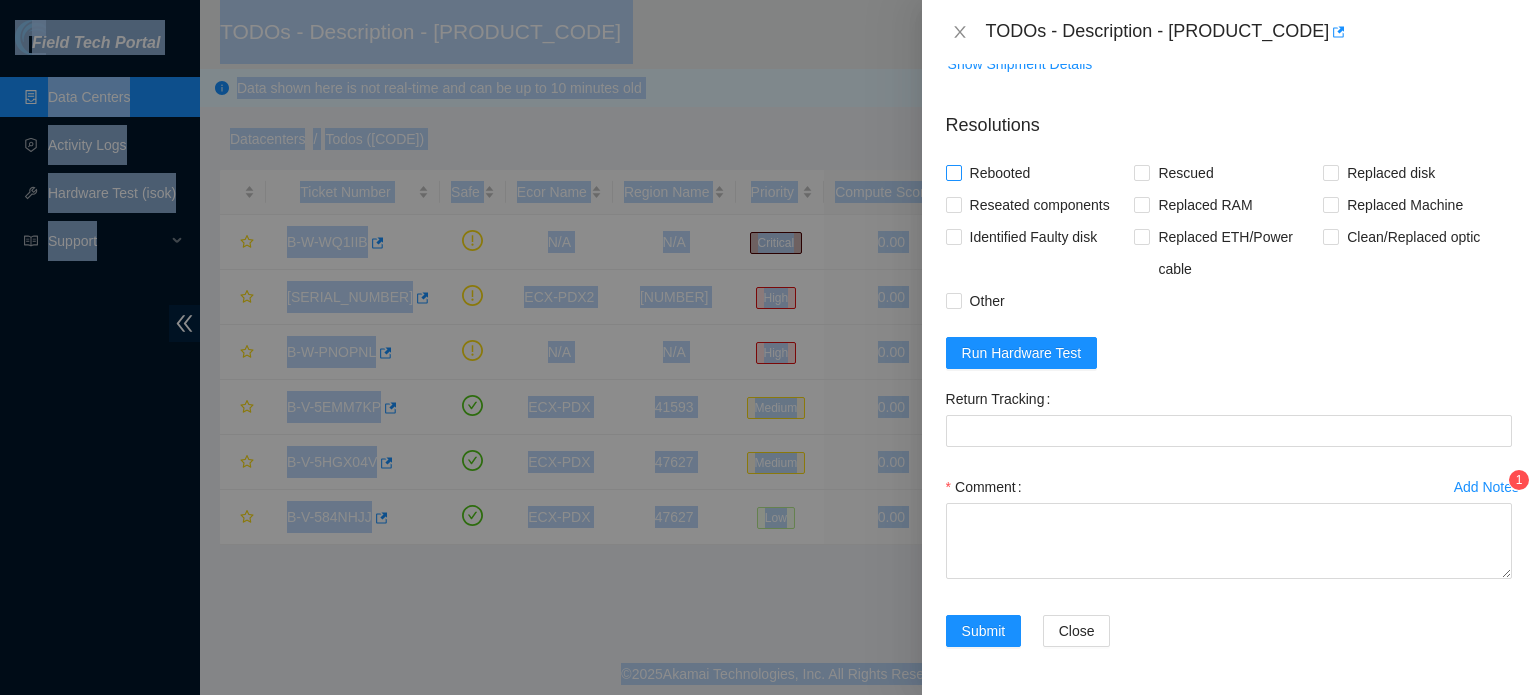 click on "Rebooted" at bounding box center [953, 172] 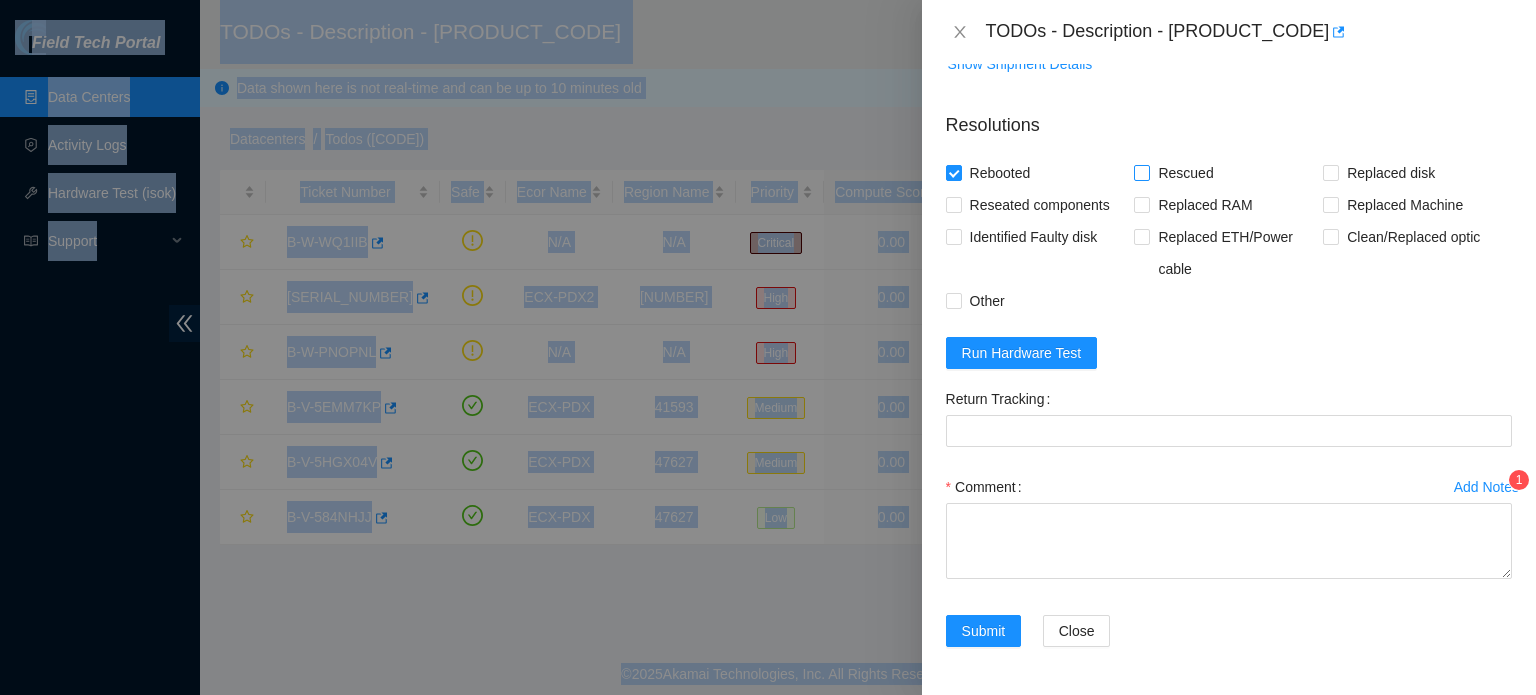 click on "Rescued" at bounding box center (1141, 172) 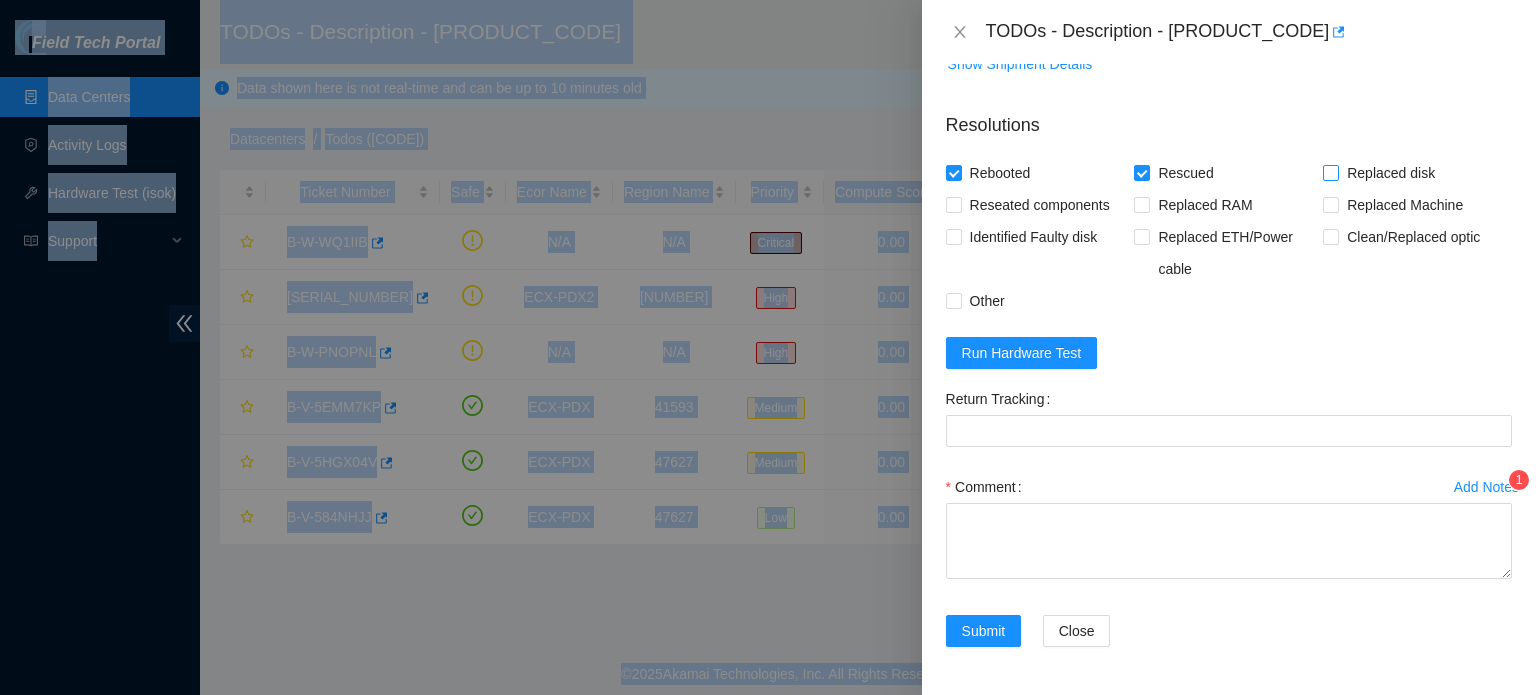 click on "Replaced disk" at bounding box center [1330, 172] 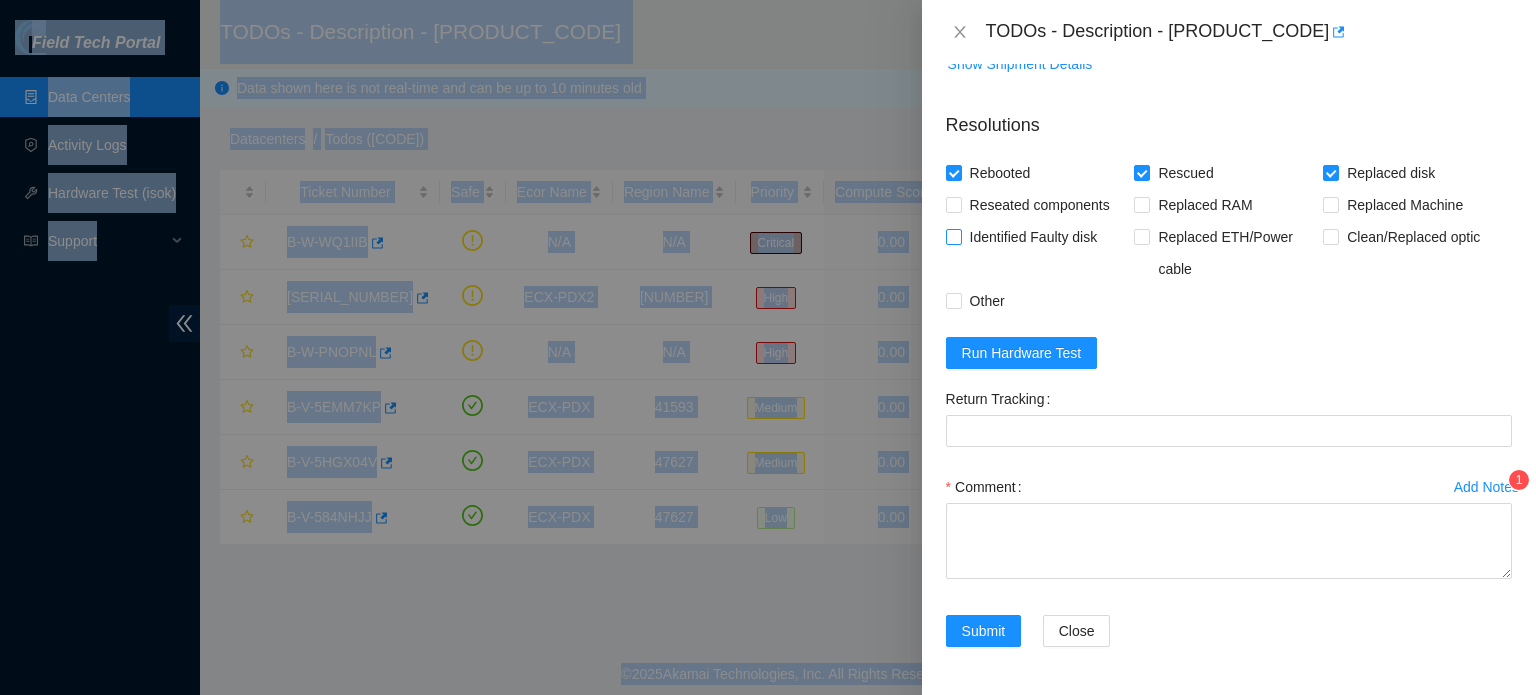 click on "Identified Faulty disk" at bounding box center (953, 236) 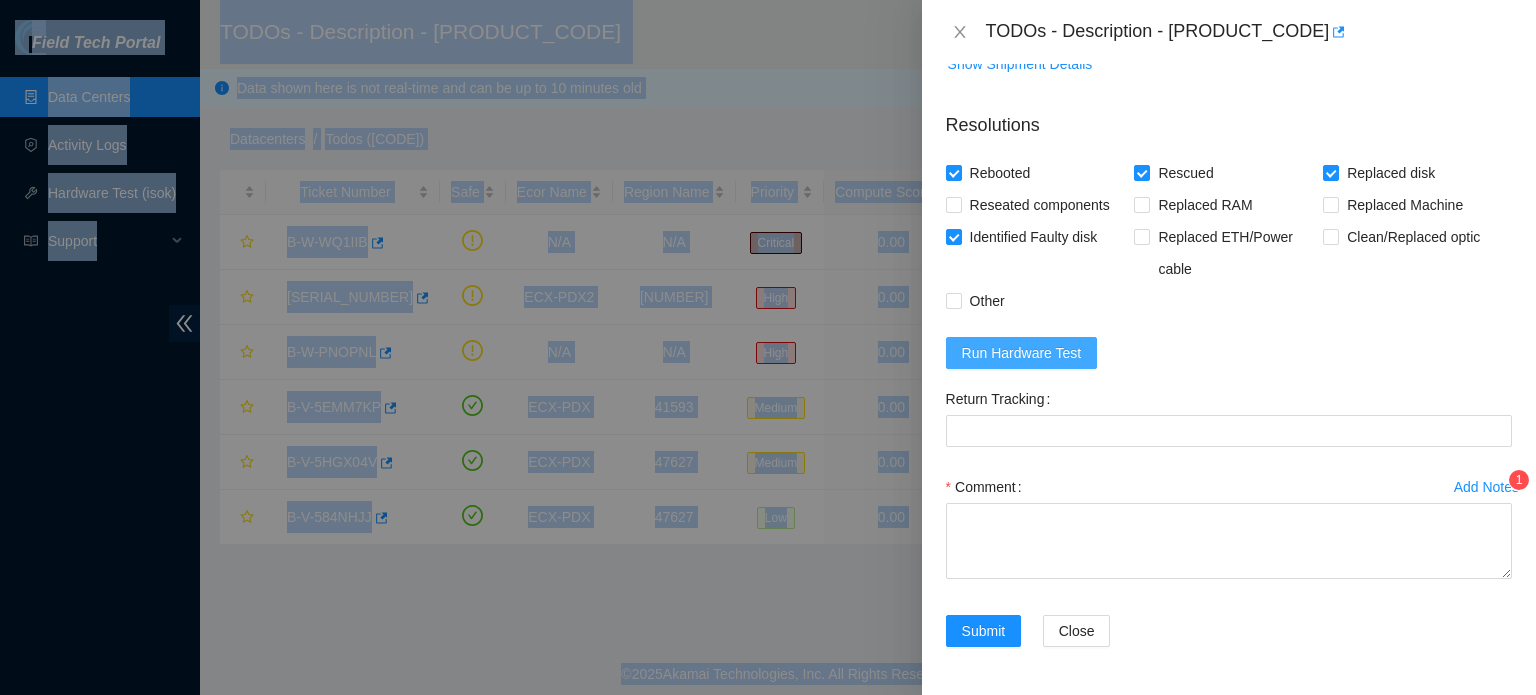 click on "Run Hardware Test" at bounding box center (1022, 353) 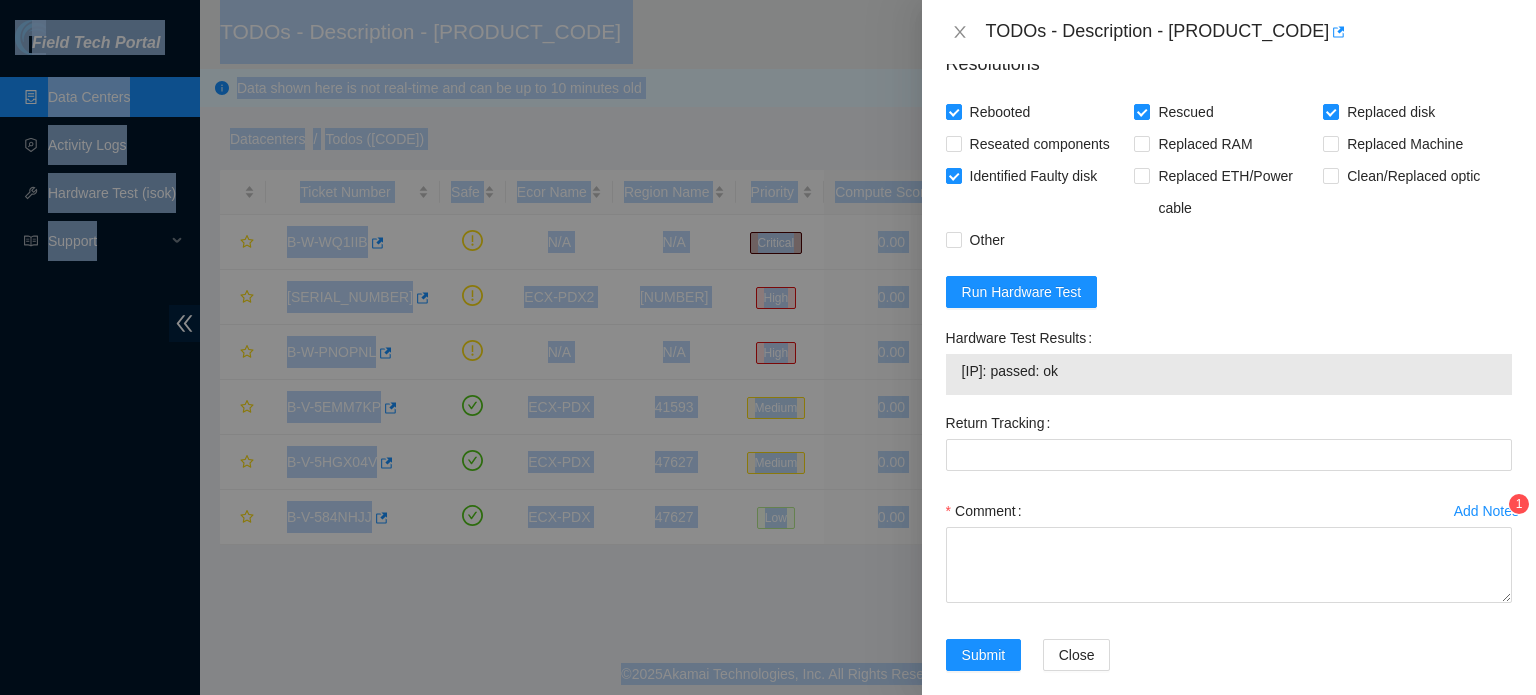 scroll, scrollTop: 1827, scrollLeft: 0, axis: vertical 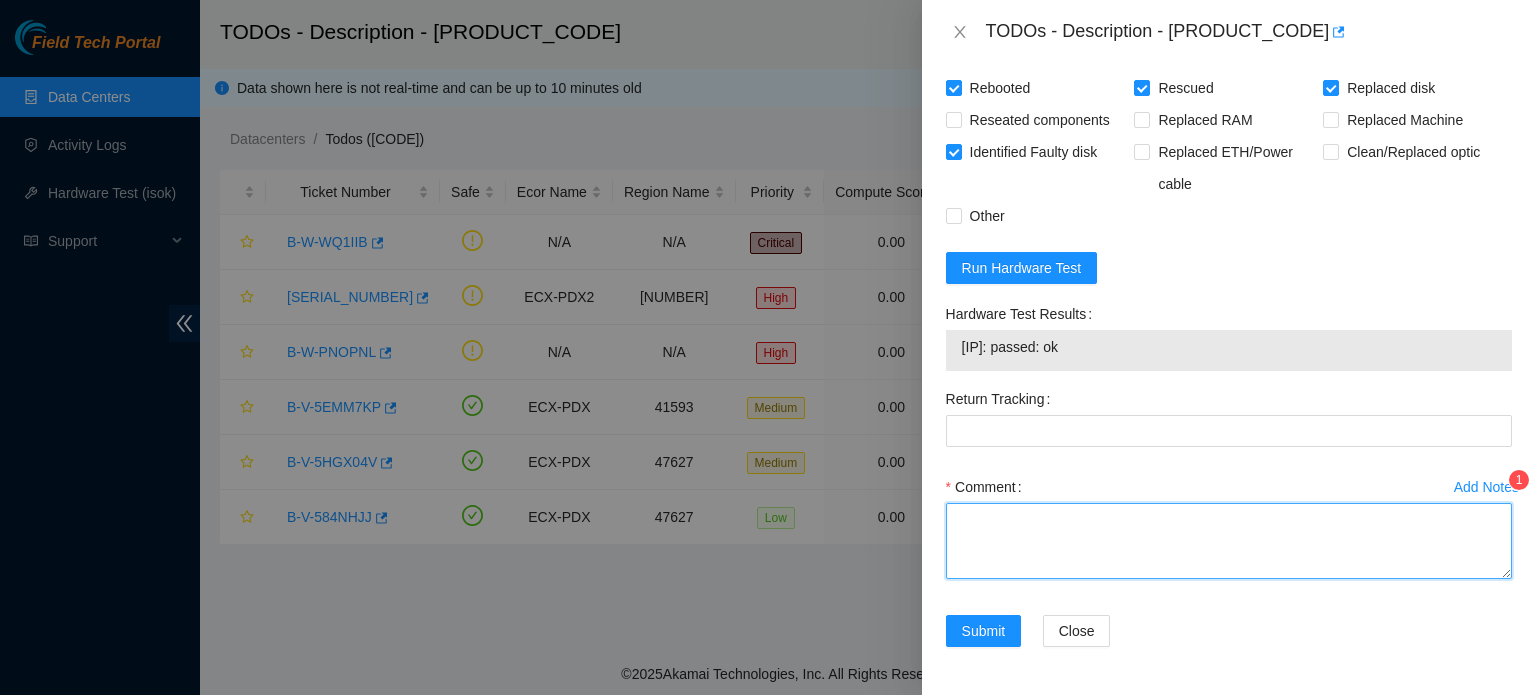 click on "Comment" at bounding box center (1229, 541) 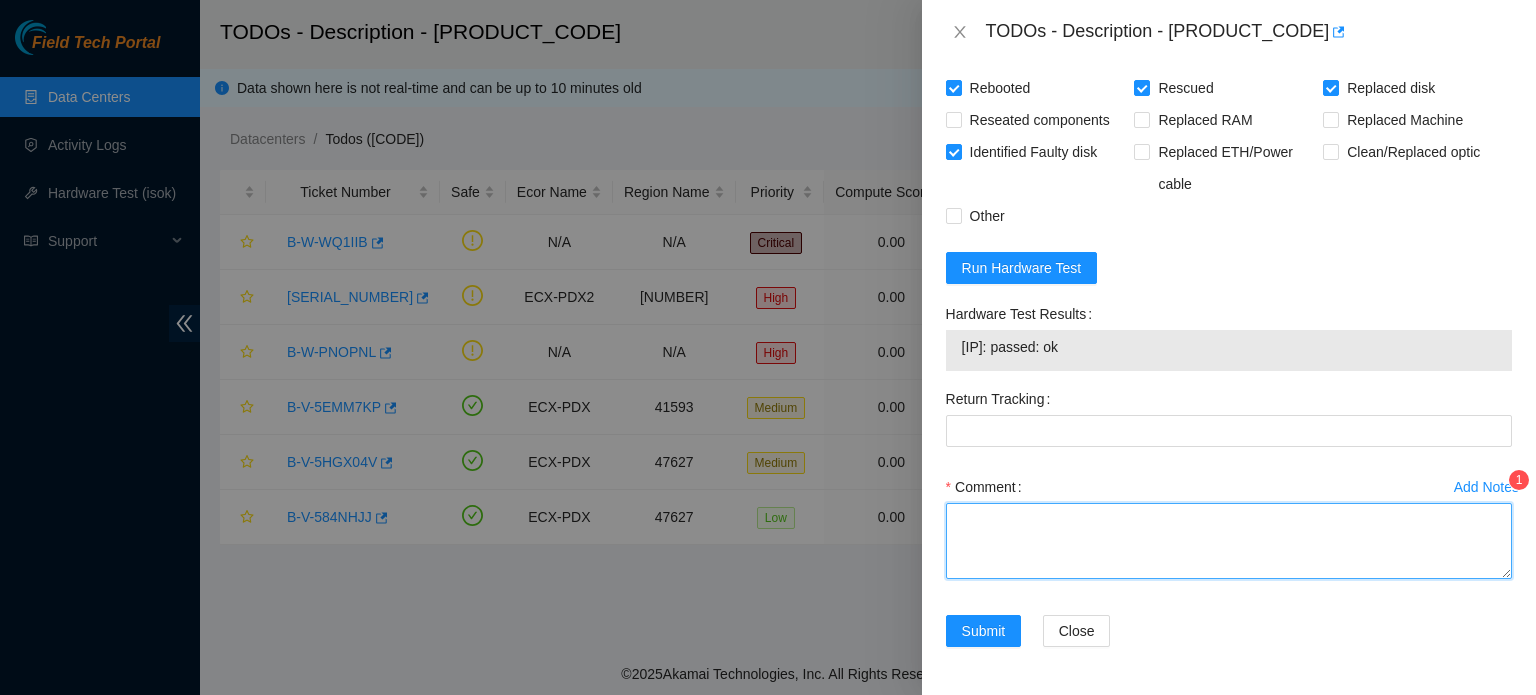 paste on "verified and shut down machine
- removed and replaced disk
- old SN: <[SERIAL_NUMBER]>
- new SN: <[SERIAL_NUMBER]>
- rescued
- reboot
- configured machine
- reboot
- isok: <isok test output>" 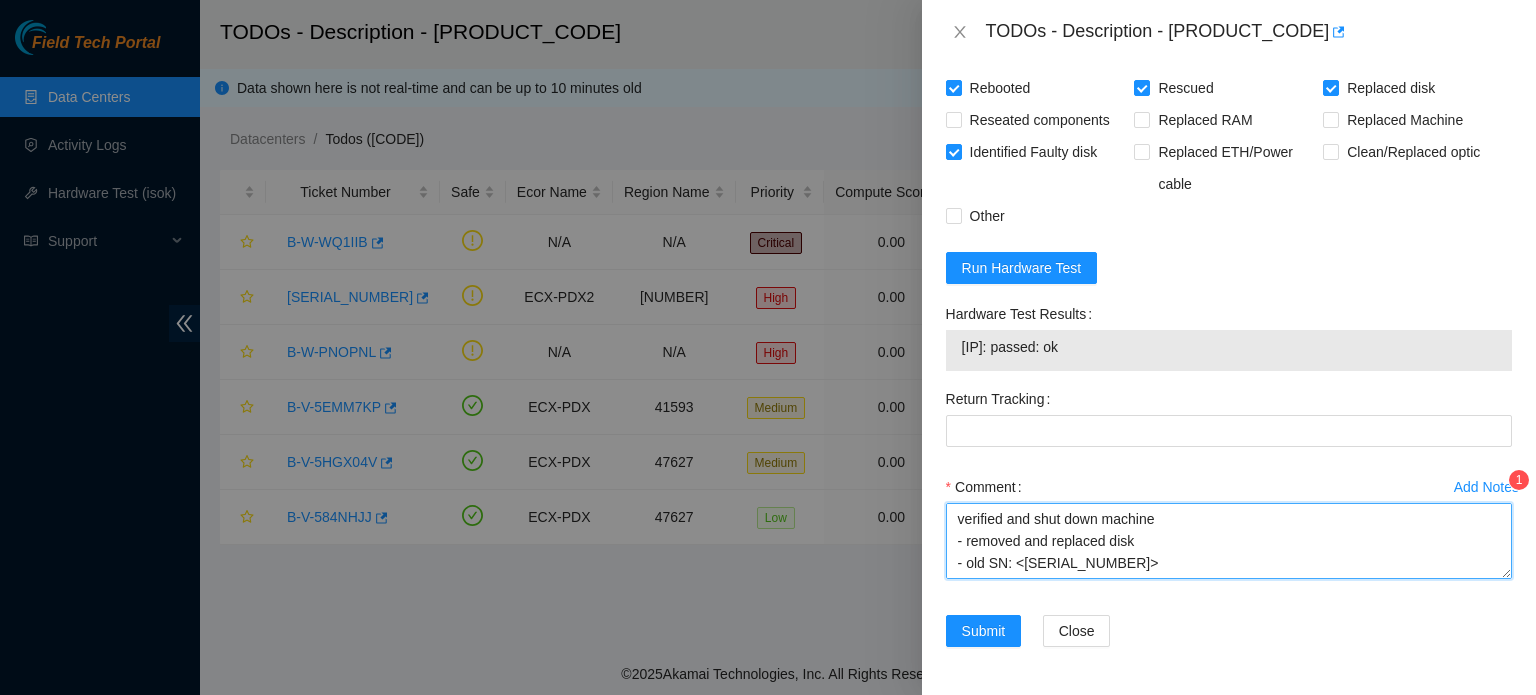 scroll, scrollTop: 126, scrollLeft: 0, axis: vertical 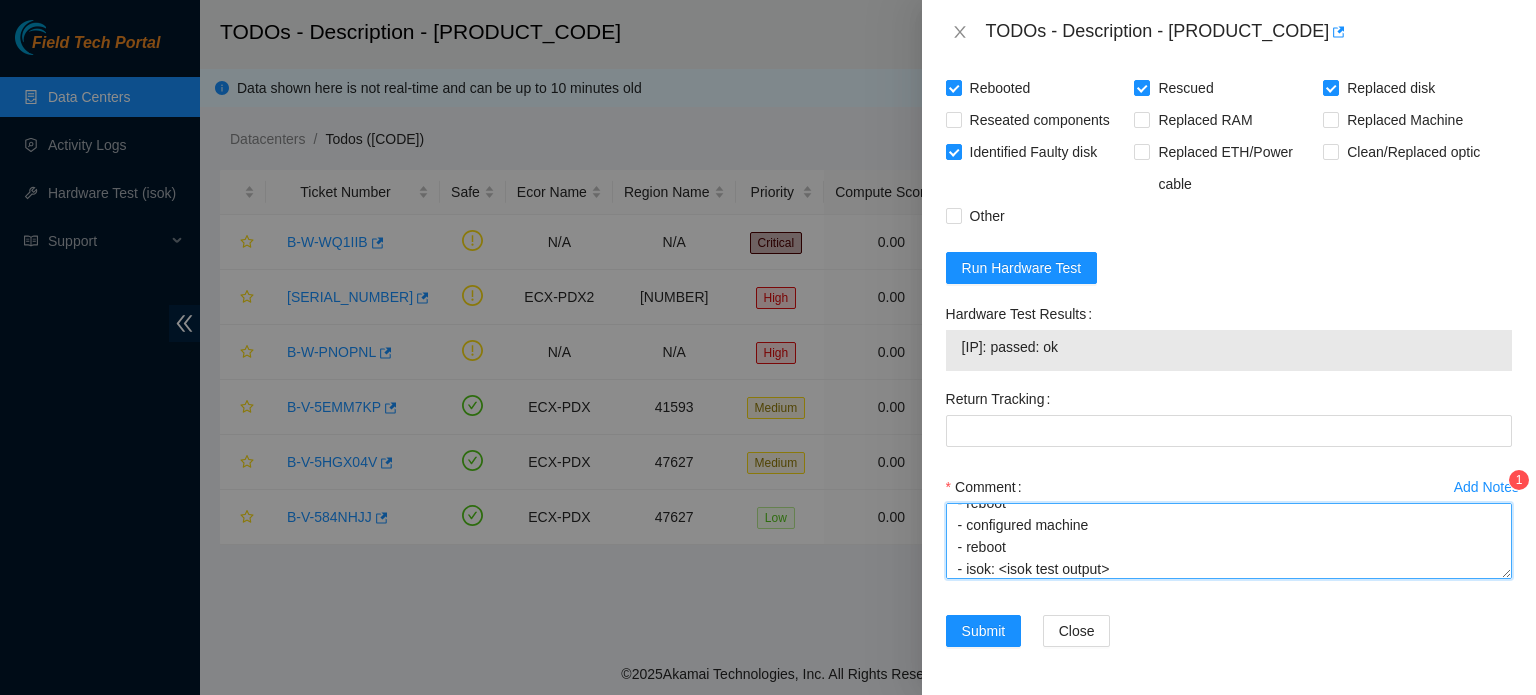 click on "verified and shut down machine
- removed and replaced disk
- old SN: <[SERIAL_NUMBER]>
- new SN: <[SERIAL_NUMBER]>
- rescued
- reboot
- configured machine
- reboot
- isok: <isok test output>" at bounding box center (1229, 541) 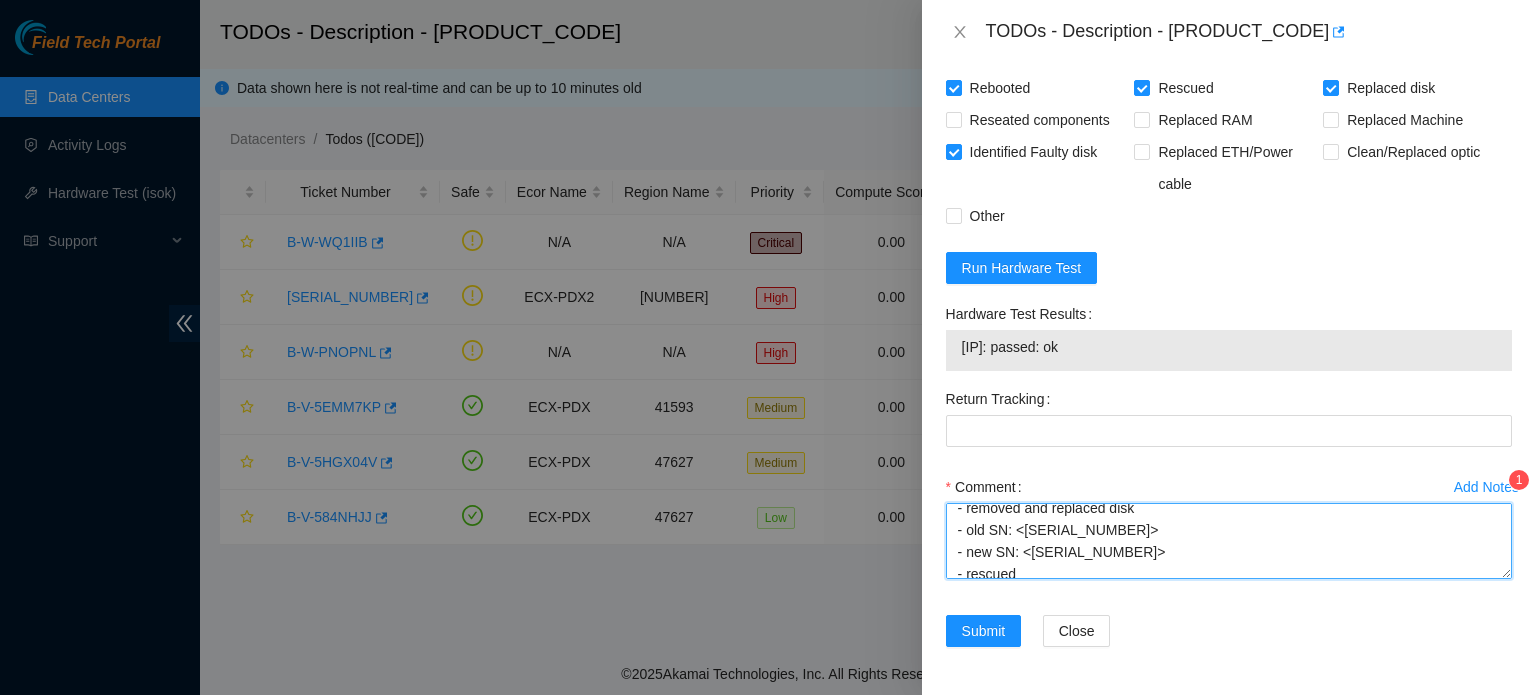 scroll, scrollTop: 32, scrollLeft: 0, axis: vertical 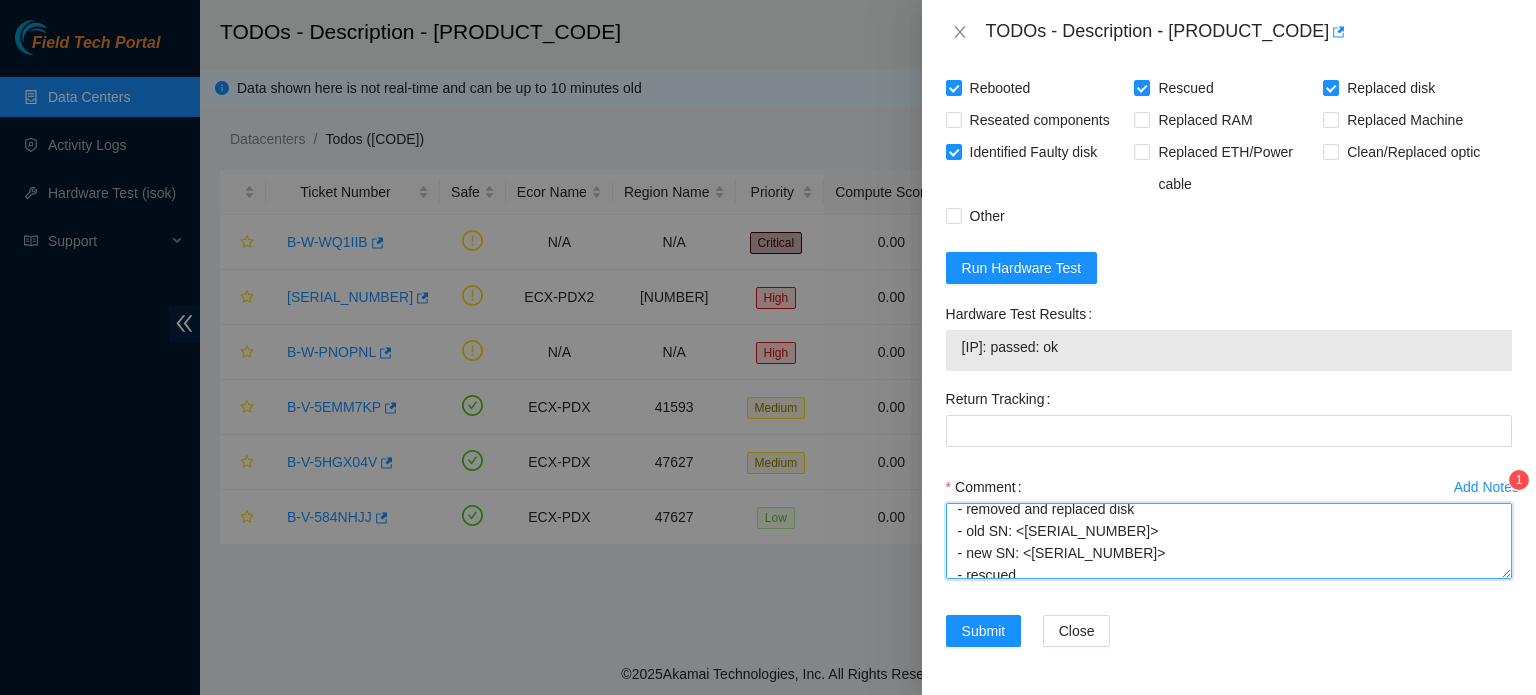 click on "verified and shut down machine
- removed and replaced disk
- old SN: <[SERIAL_NUMBER]>
- new SN: <[SERIAL_NUMBER]>
- rescued
- reboot
- configured machine
- reboot
- isok: <passed ok>" at bounding box center [1229, 541] 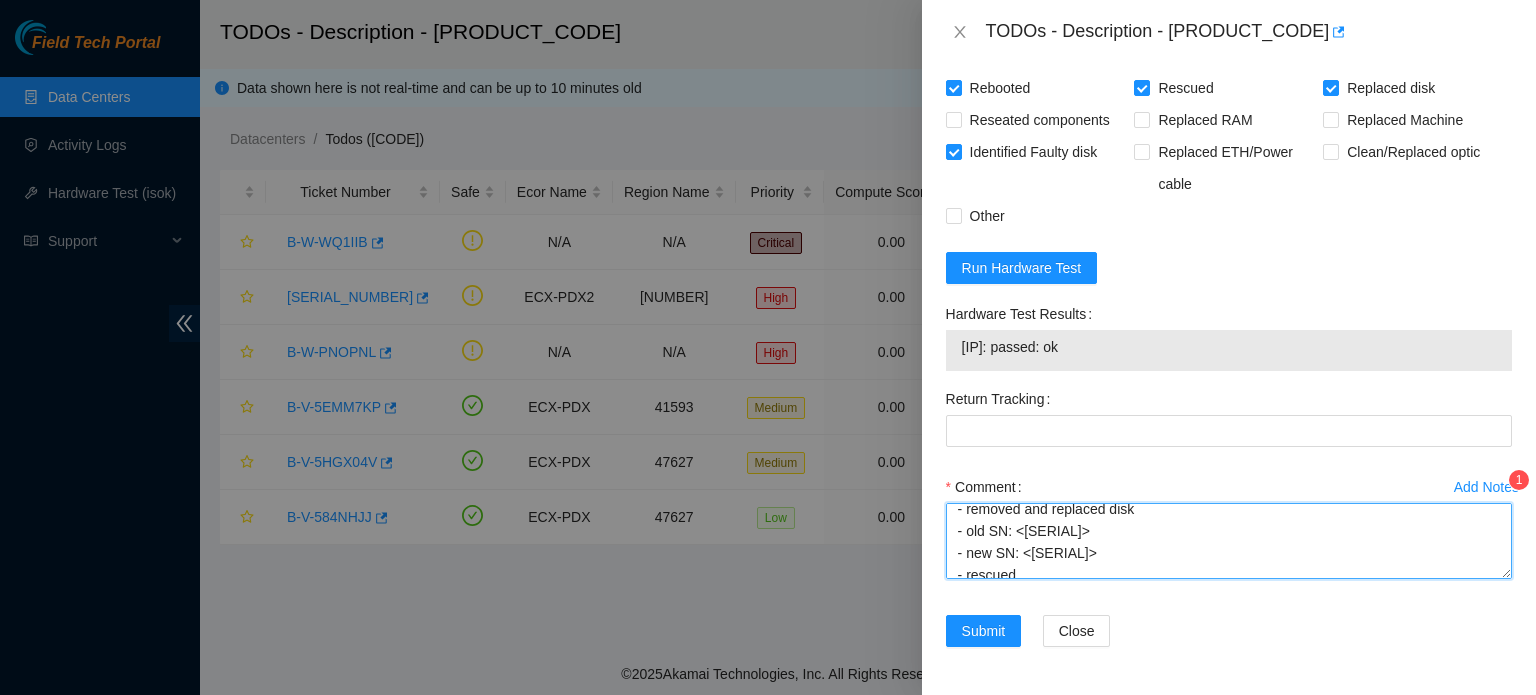 click on "verified and shut down machine
- removed and replaced disk
- old SN: <[SERIAL]>
- new SN: <[SERIAL]>
- rescued
- reboot
- configured machine
- reboot
- isok: <[STATUS]>" at bounding box center [1229, 541] 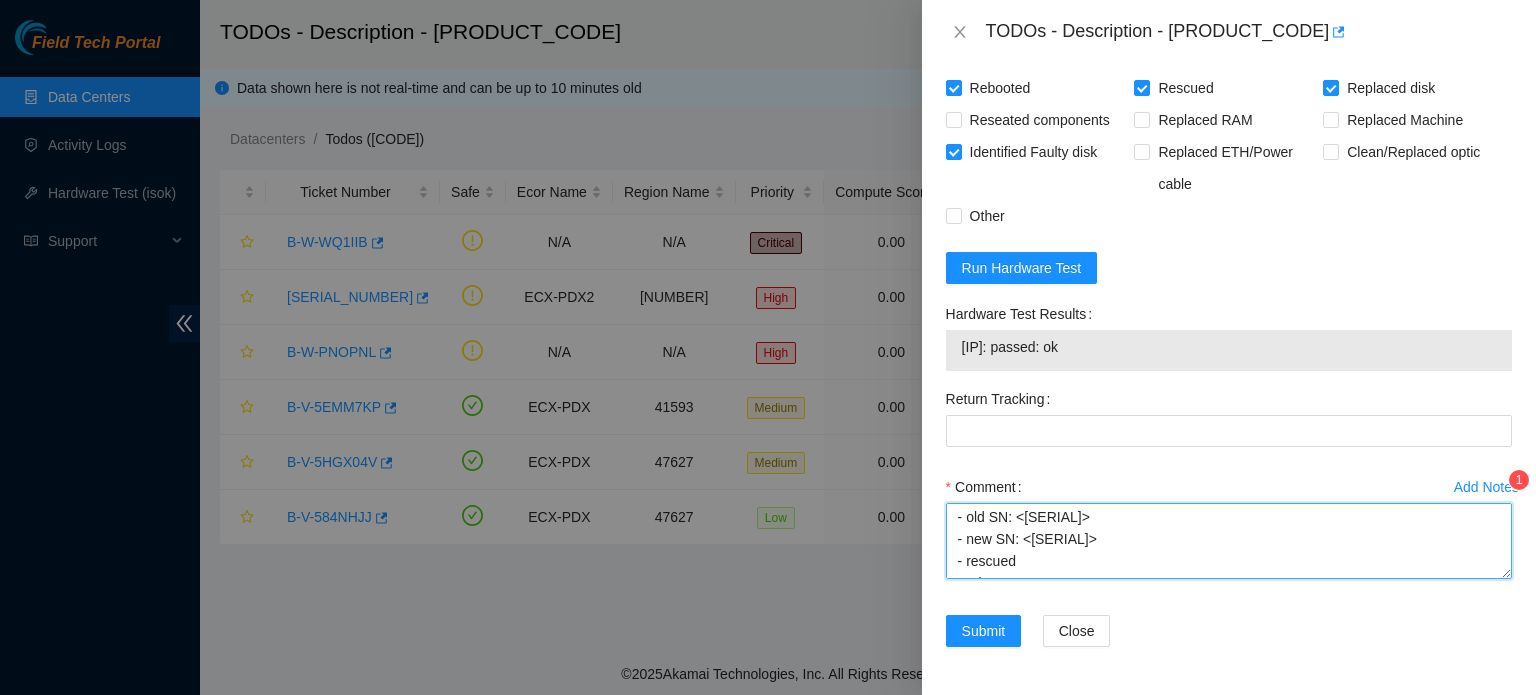 scroll, scrollTop: 0, scrollLeft: 0, axis: both 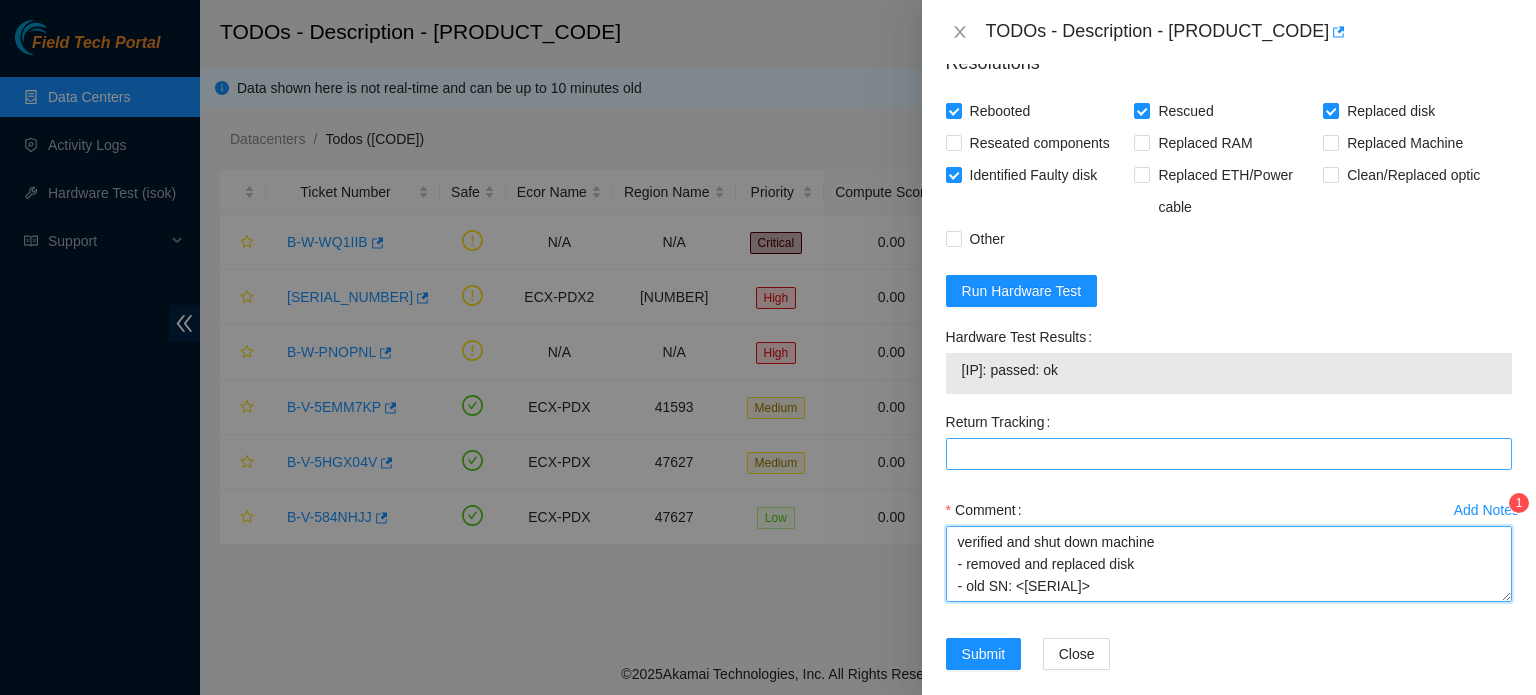 type on "verified and shut down machine
- removed and replaced disk
- old SN: <[SERIAL]>
- new SN: <[SERIAL]>
- rescued
- reboot
- configured machine
- reboot
- isok: <[STATUS]>" 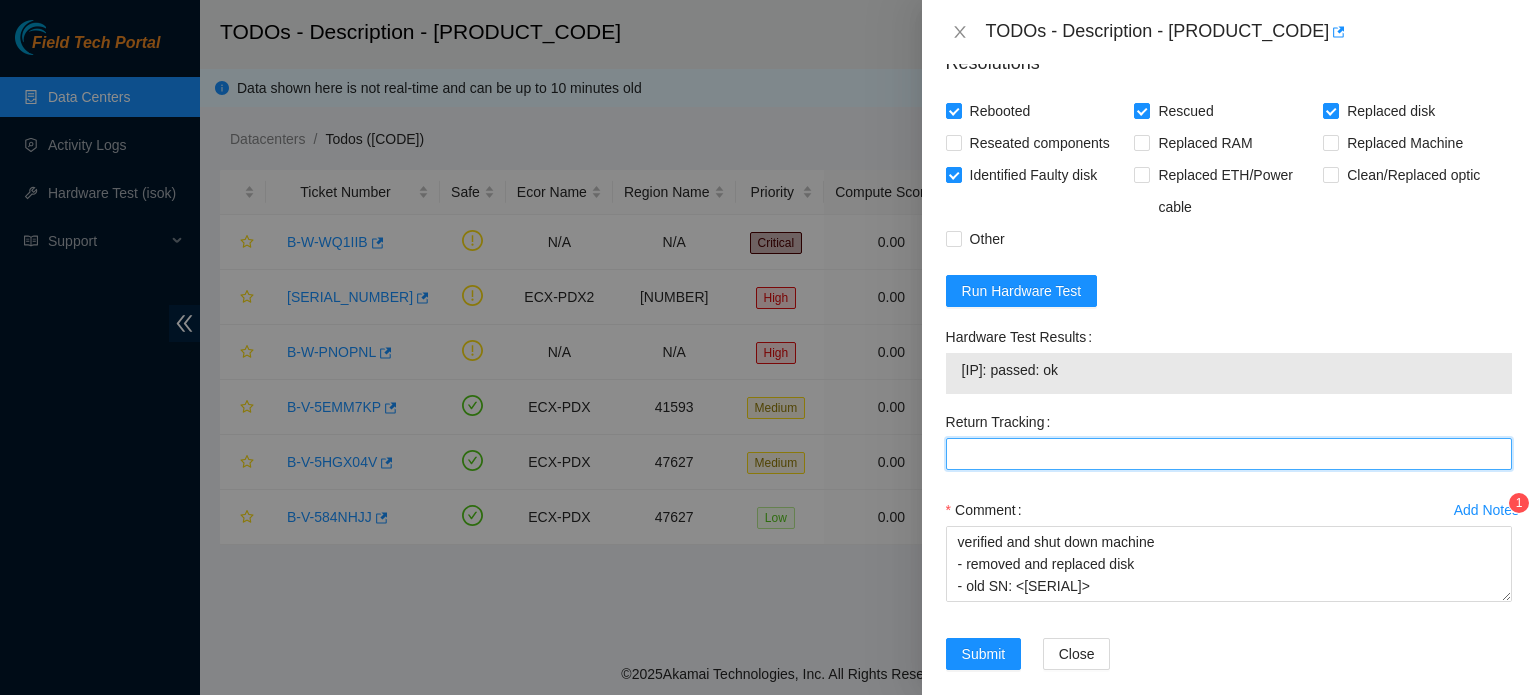 click on "Return Tracking" at bounding box center (1229, 454) 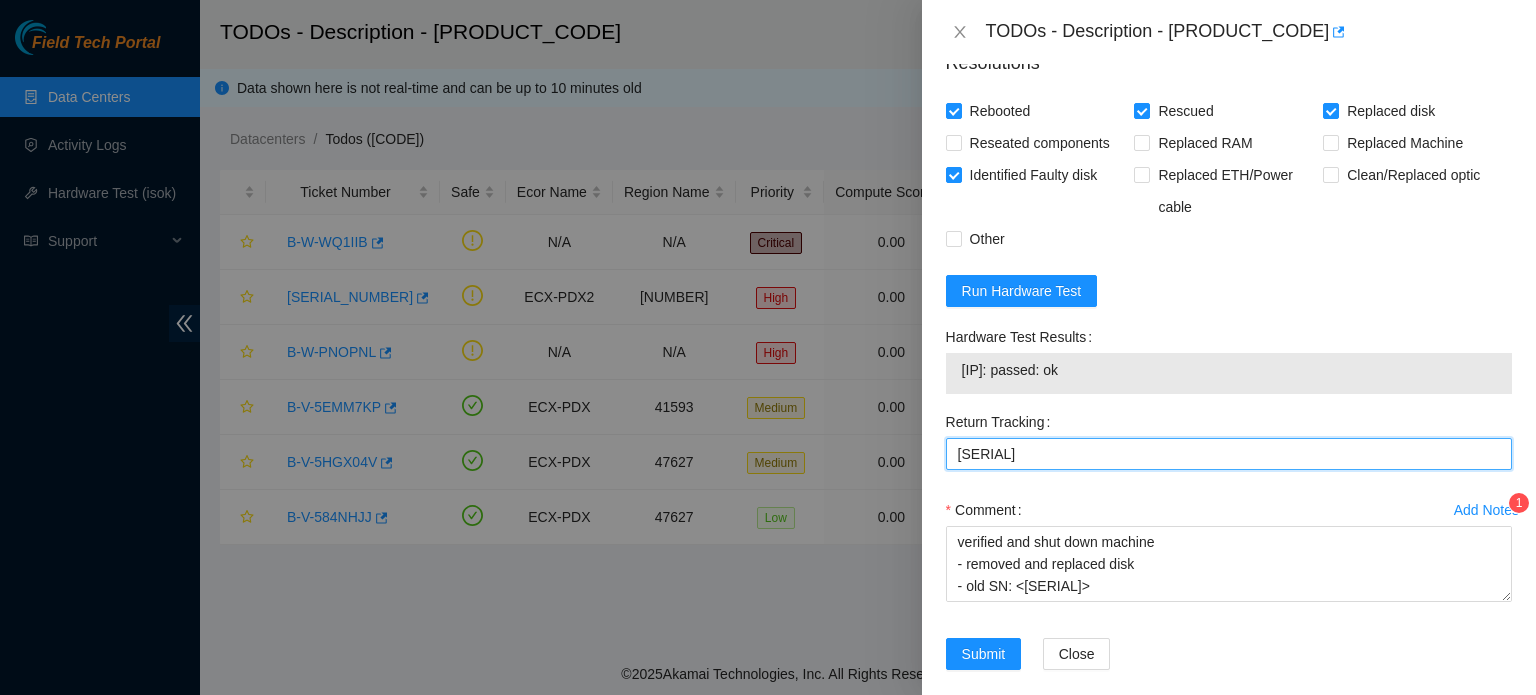 scroll, scrollTop: 1827, scrollLeft: 0, axis: vertical 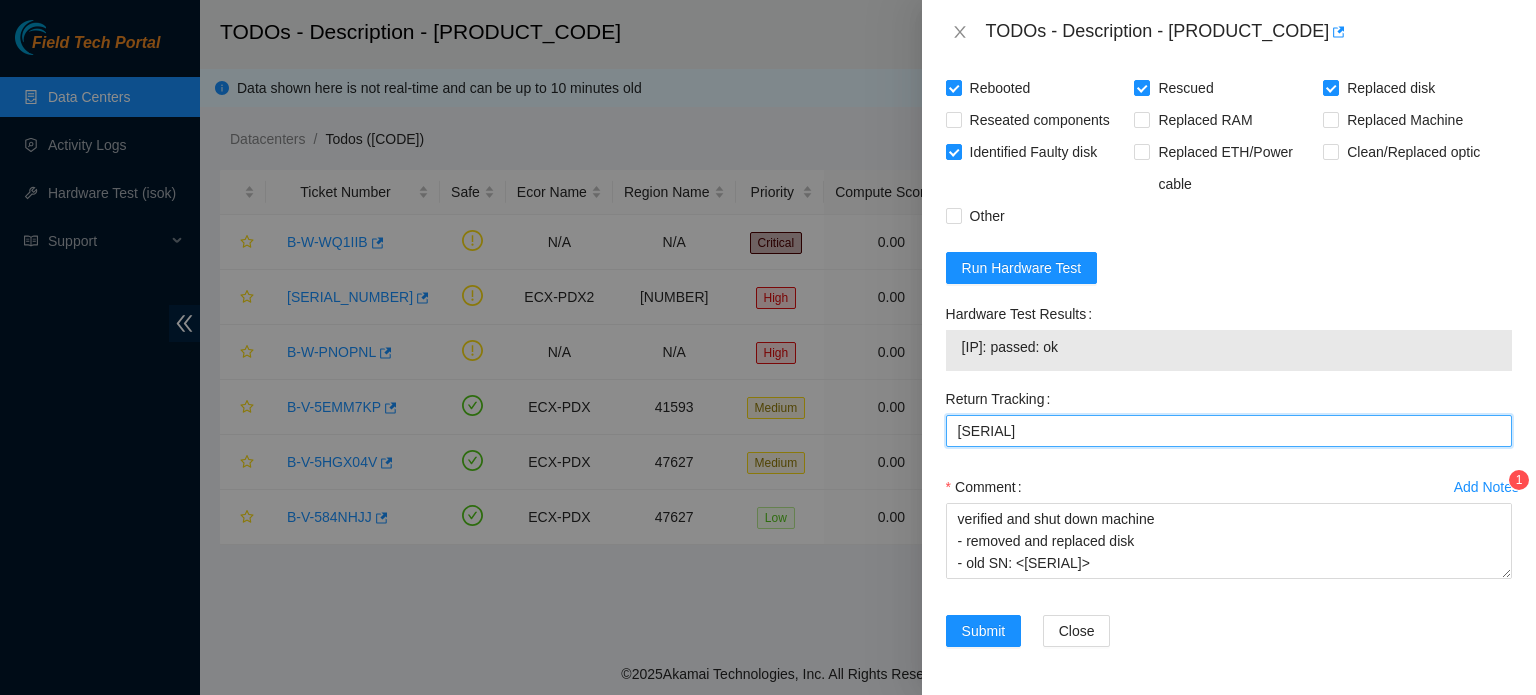 type on "[SERIAL]" 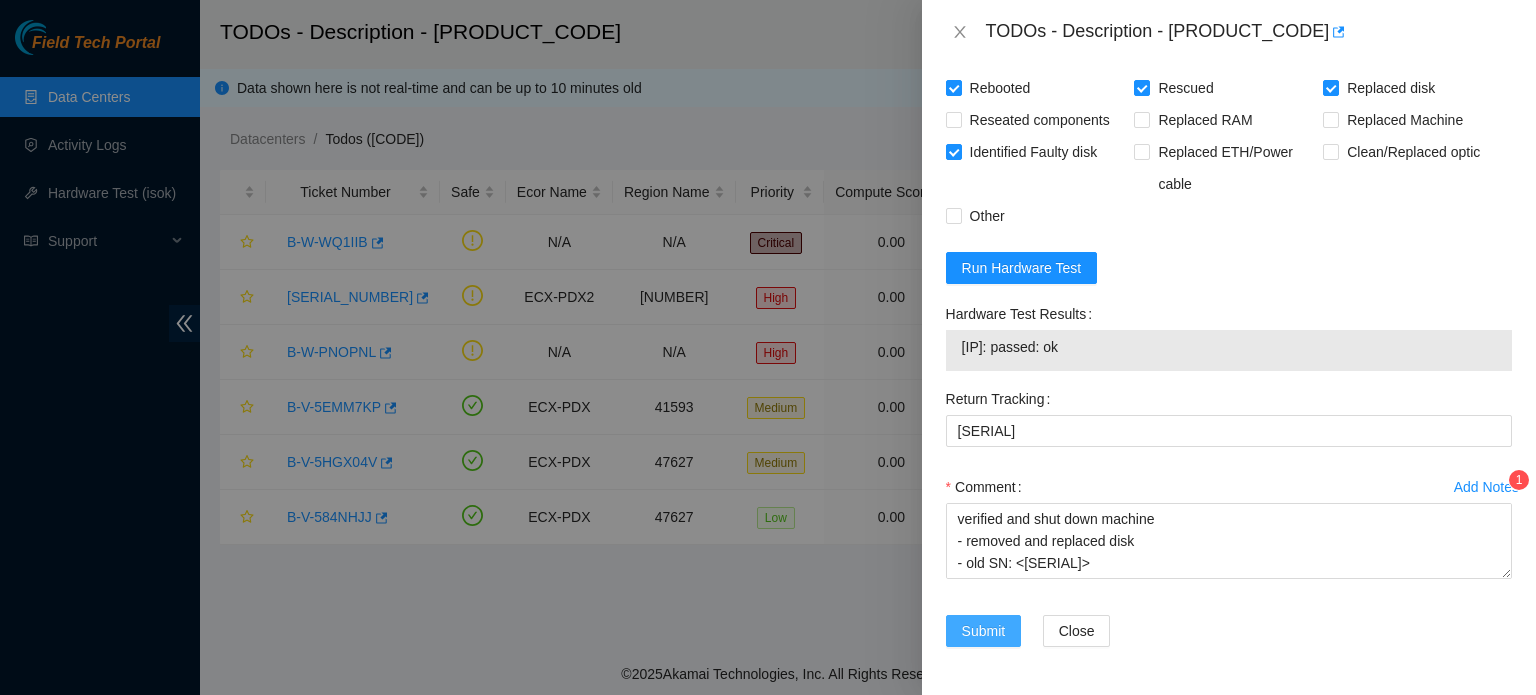 click on "Submit" at bounding box center (984, 631) 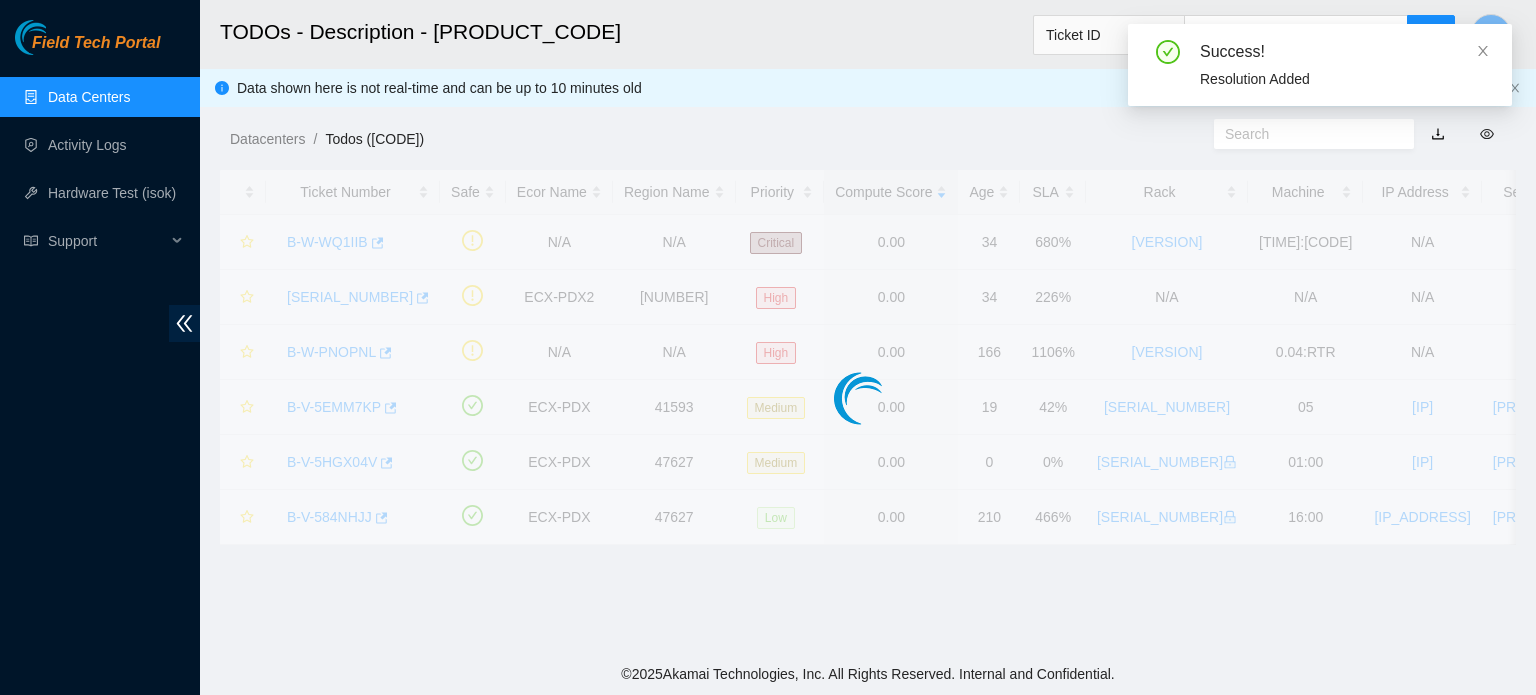 scroll, scrollTop: 549, scrollLeft: 0, axis: vertical 